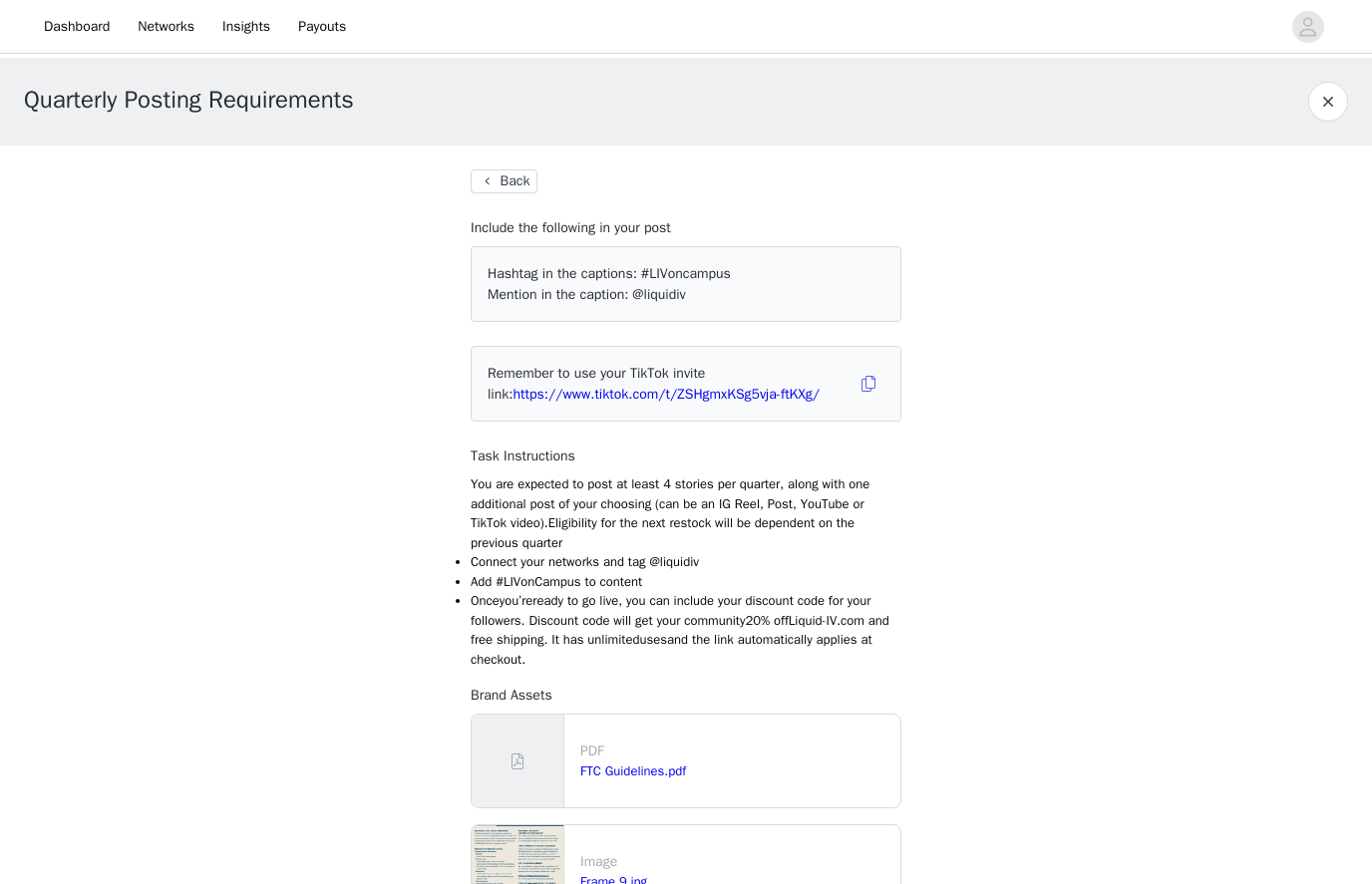scroll, scrollTop: 0, scrollLeft: 0, axis: both 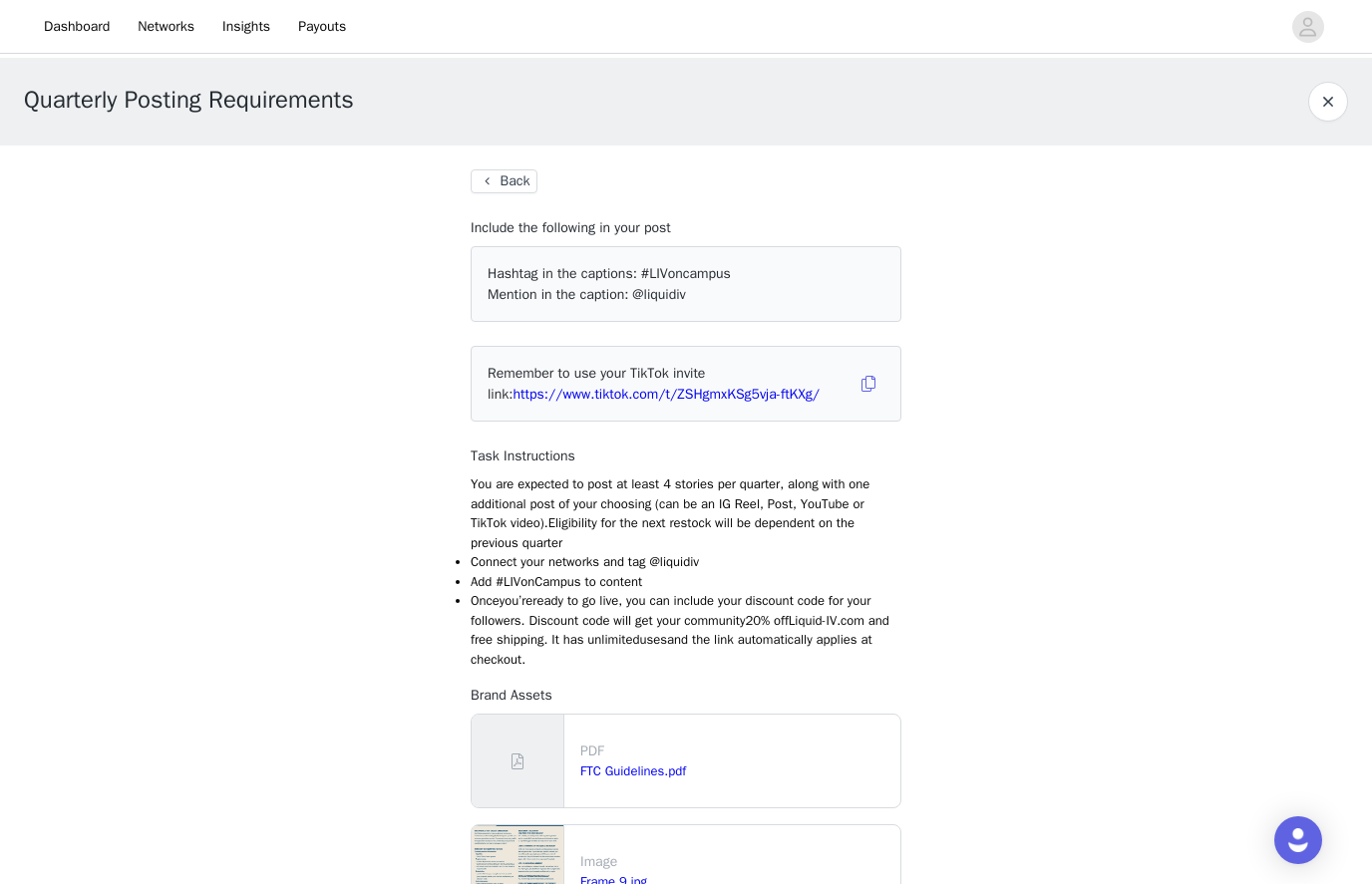 click on "Back" at bounding box center [504, 181] 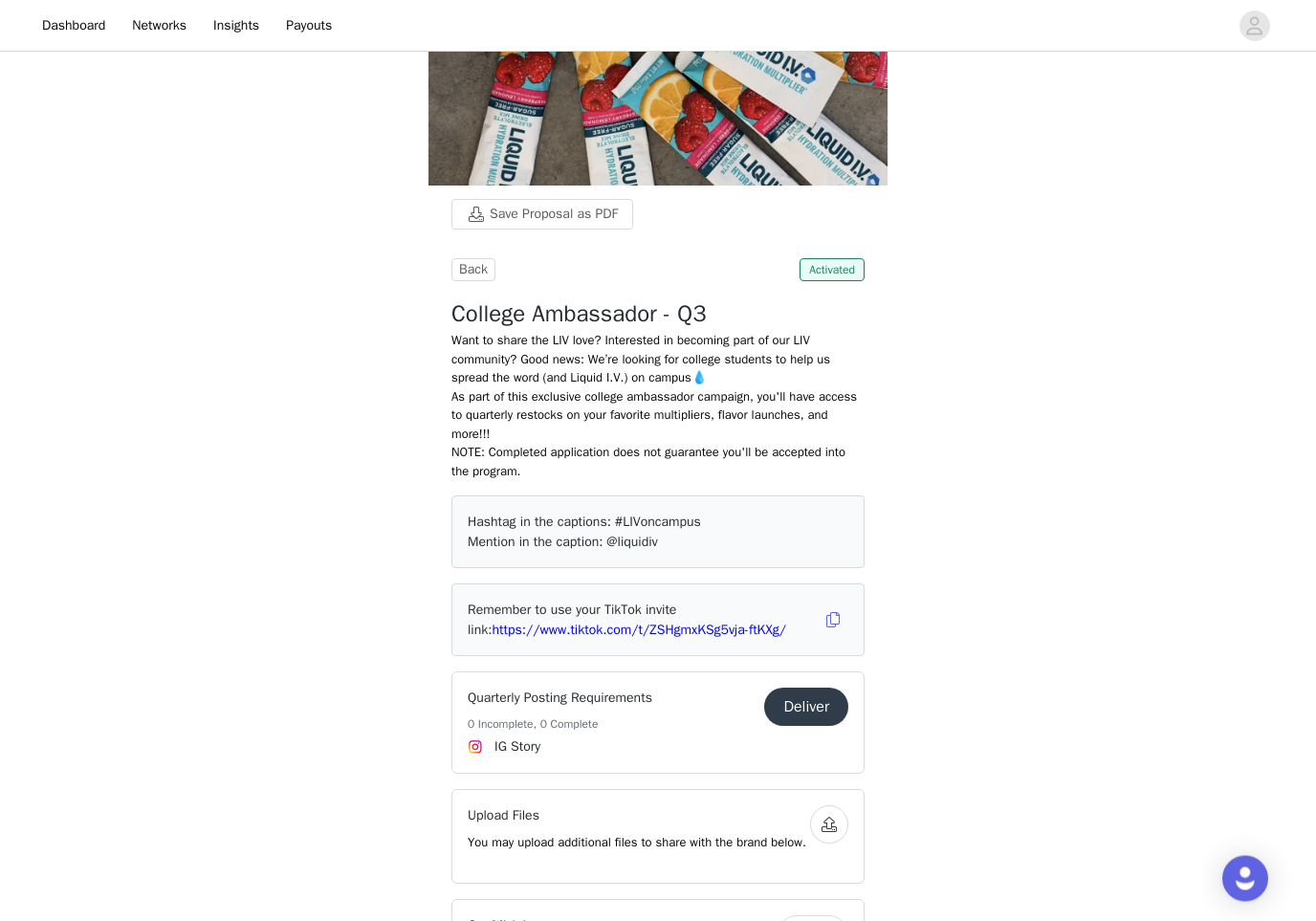 scroll, scrollTop: 350, scrollLeft: 0, axis: vertical 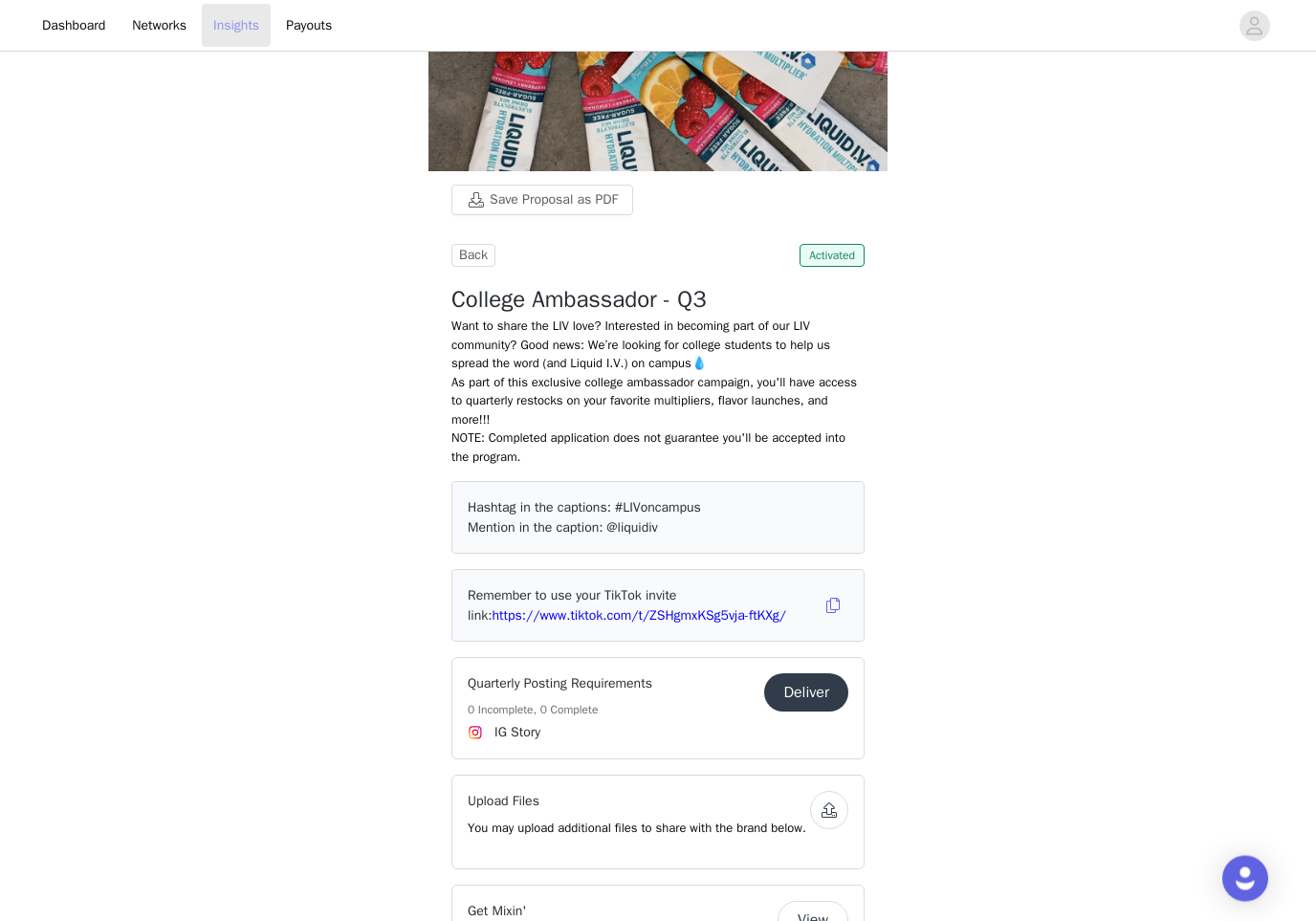 click on "Insights" at bounding box center (236, 25) 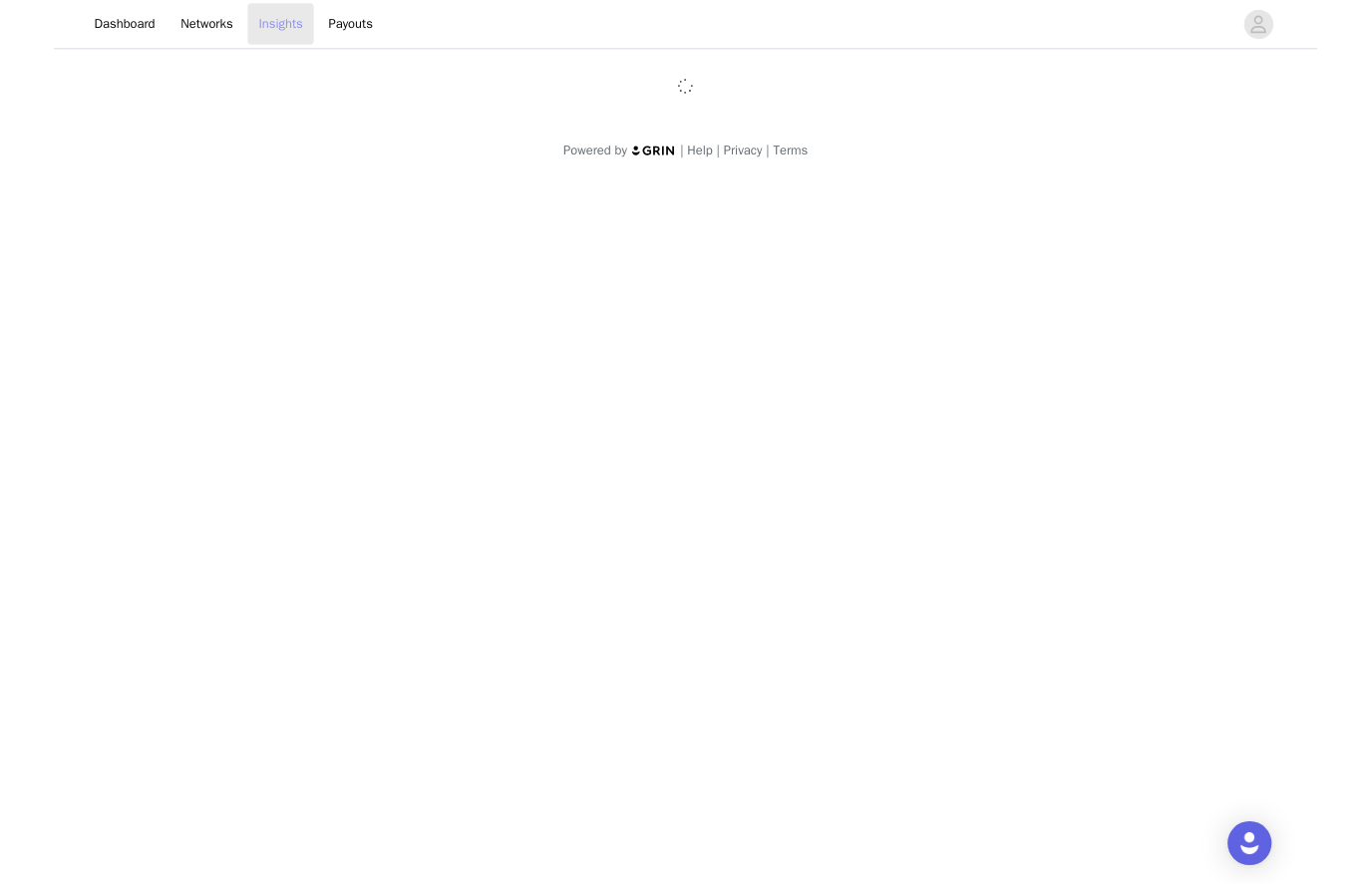 scroll, scrollTop: 0, scrollLeft: 0, axis: both 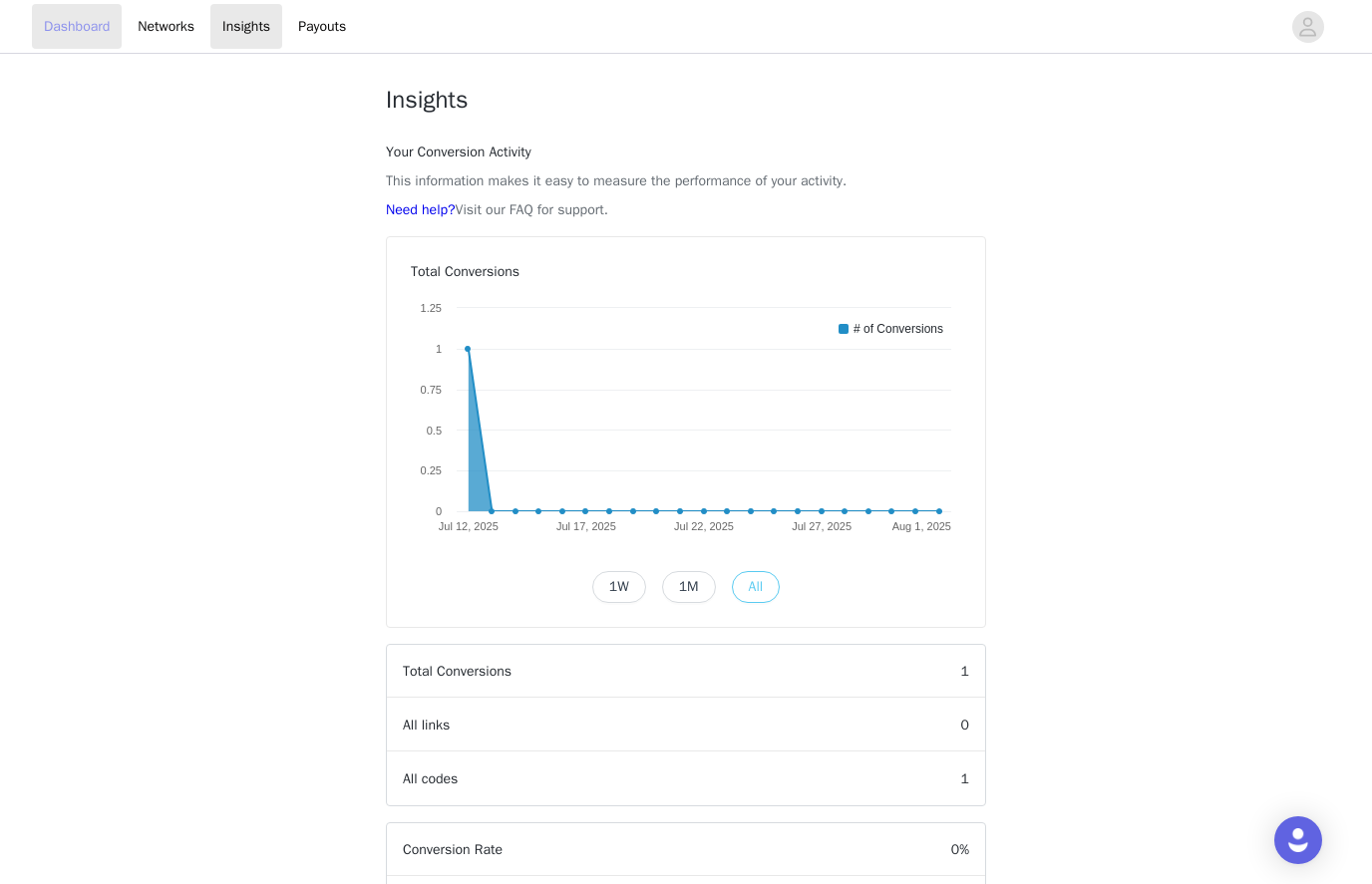 click on "Dashboard" at bounding box center (77, 26) 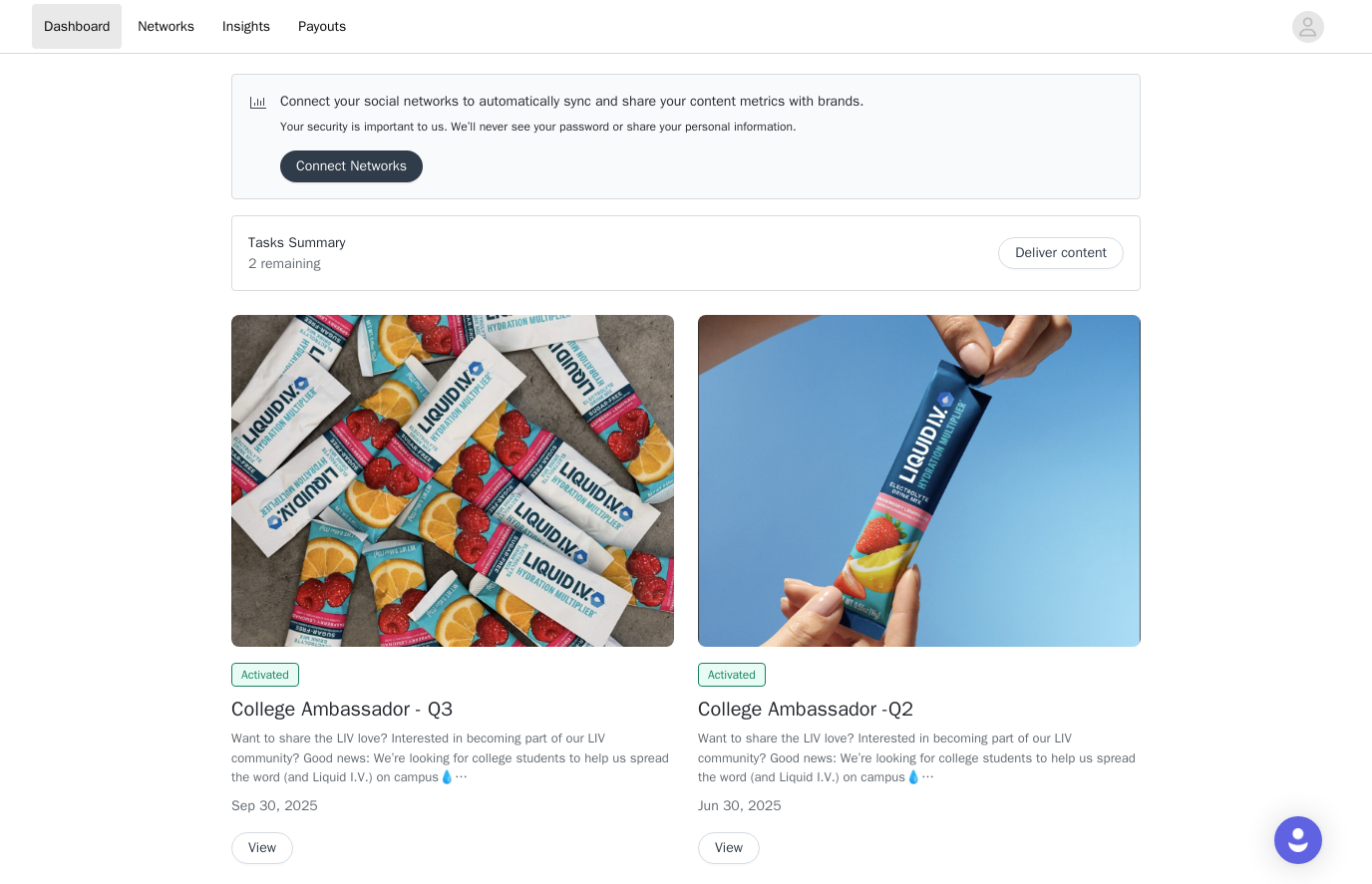click at bounding box center (919, 480) 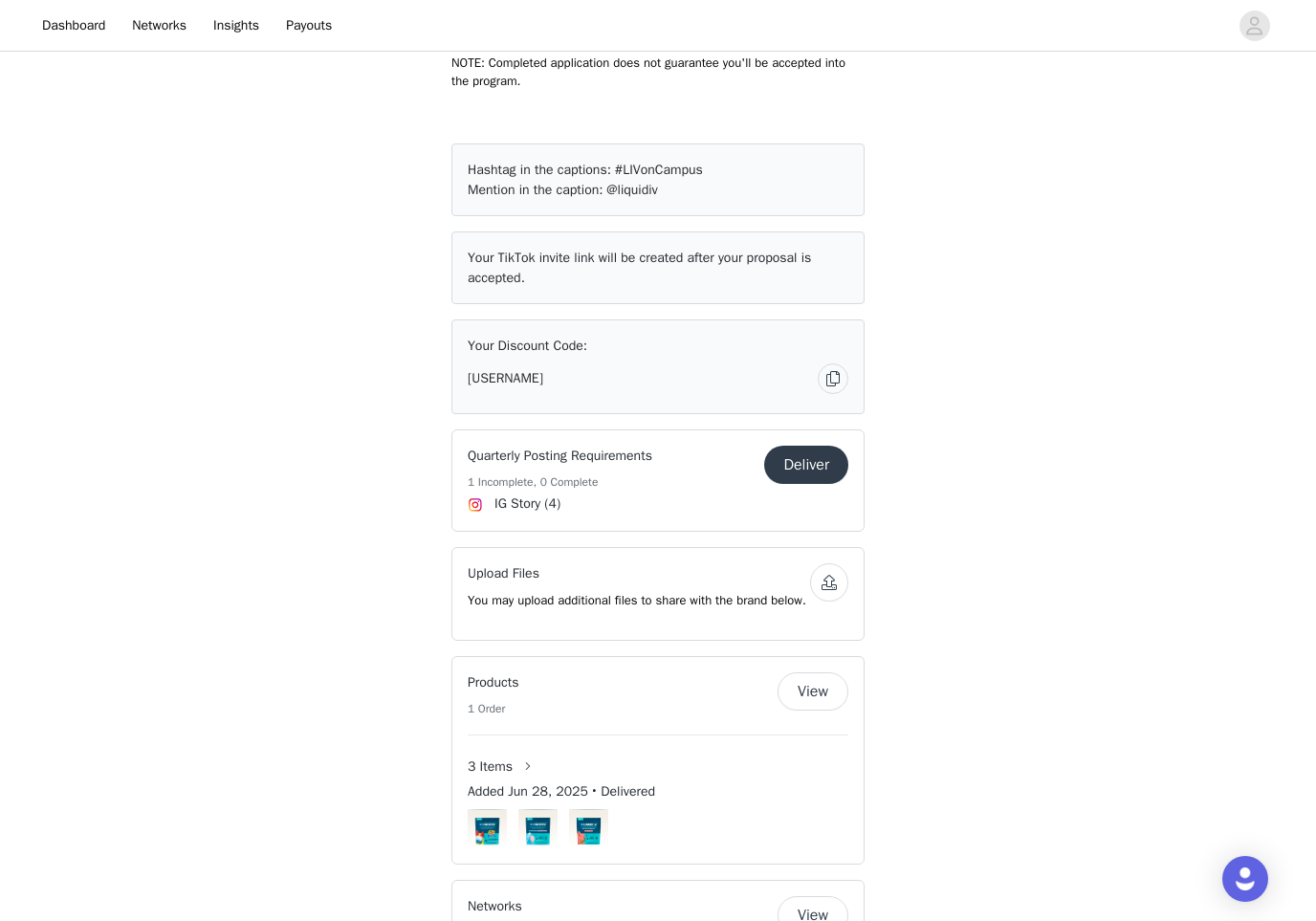 scroll, scrollTop: 1023, scrollLeft: 0, axis: vertical 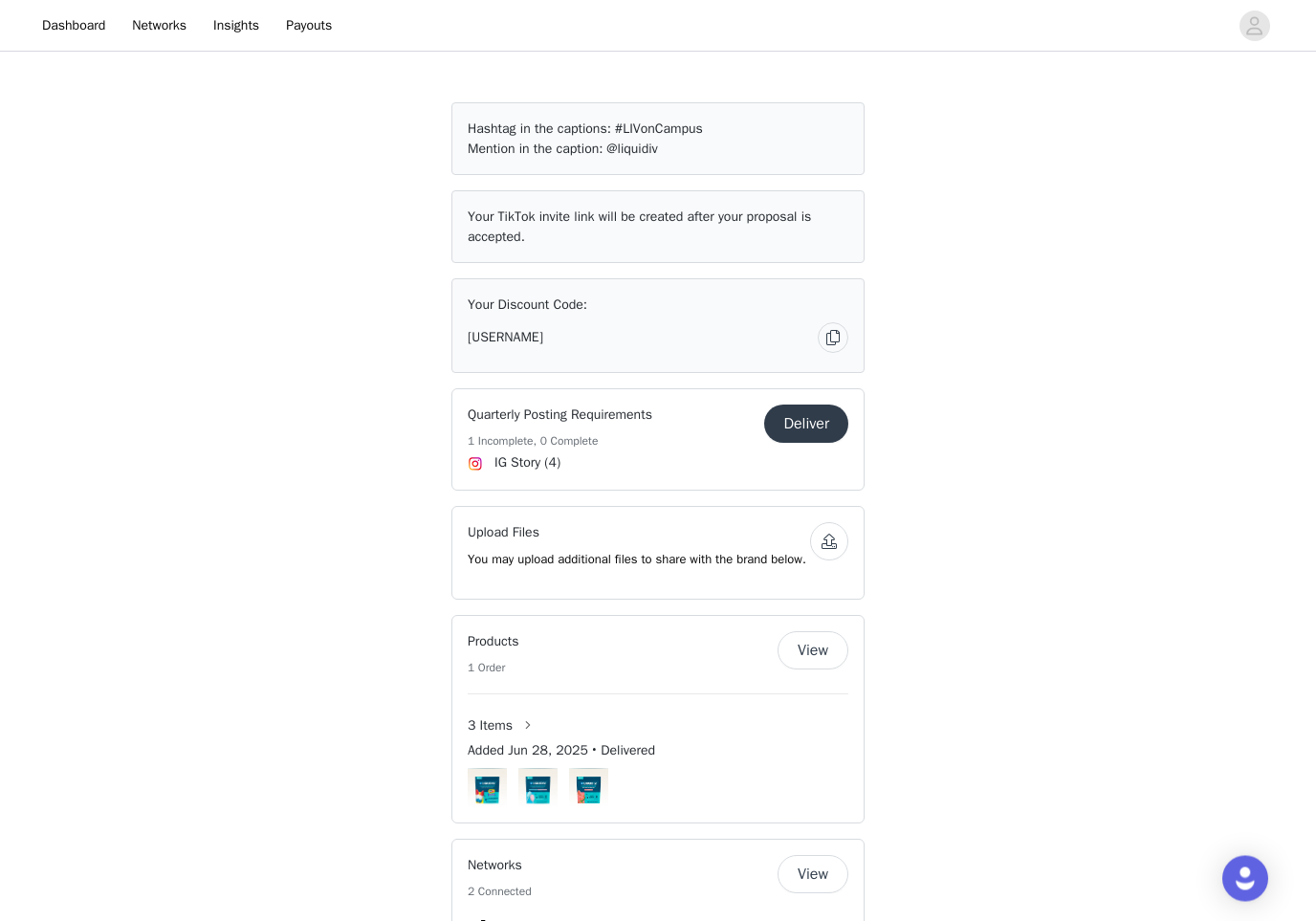 click on "Quarterly Posting Requirements   1 Incomplete, 0 Complete" at bounding box center [559, 428] 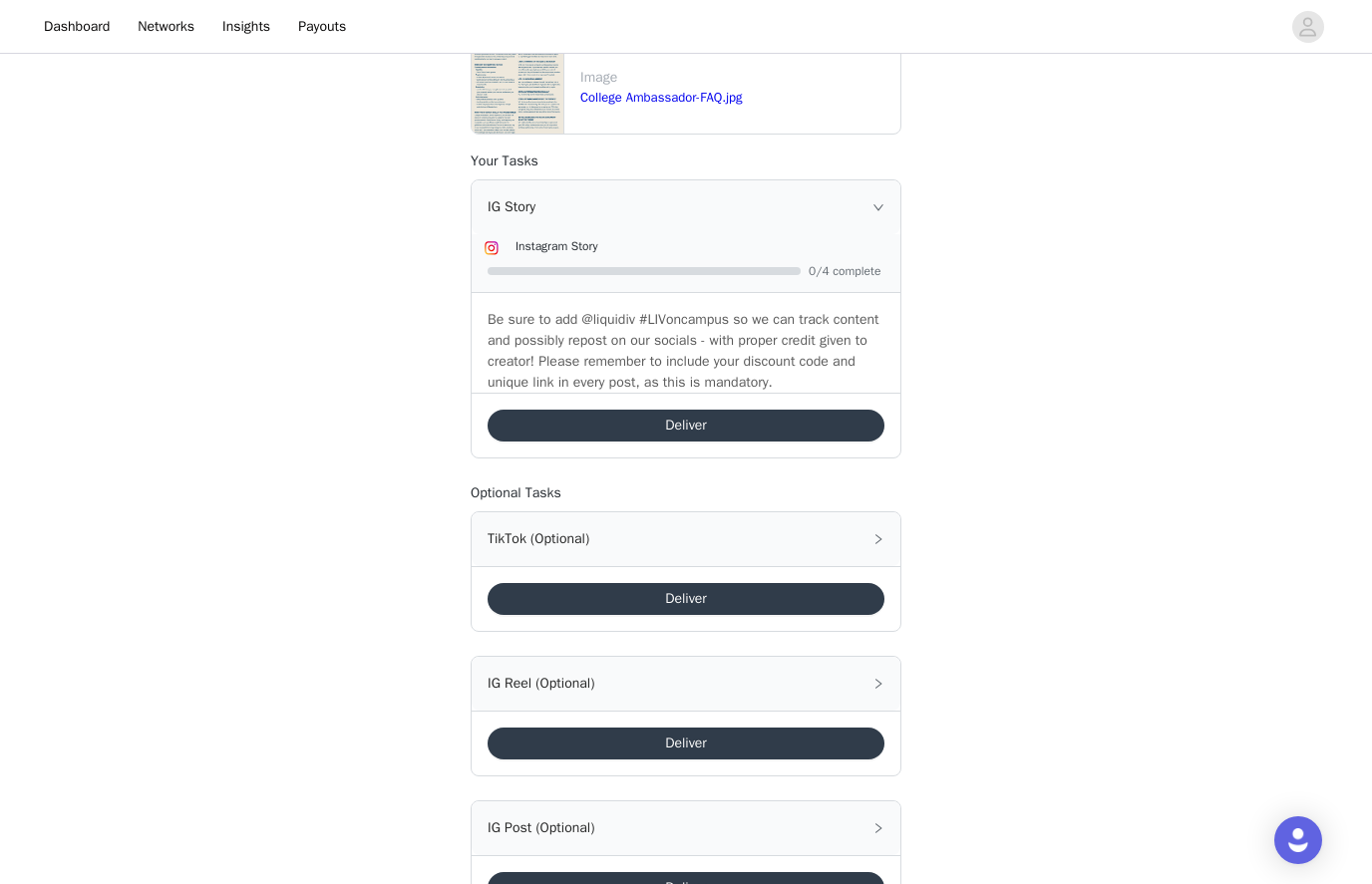 scroll, scrollTop: 991, scrollLeft: 0, axis: vertical 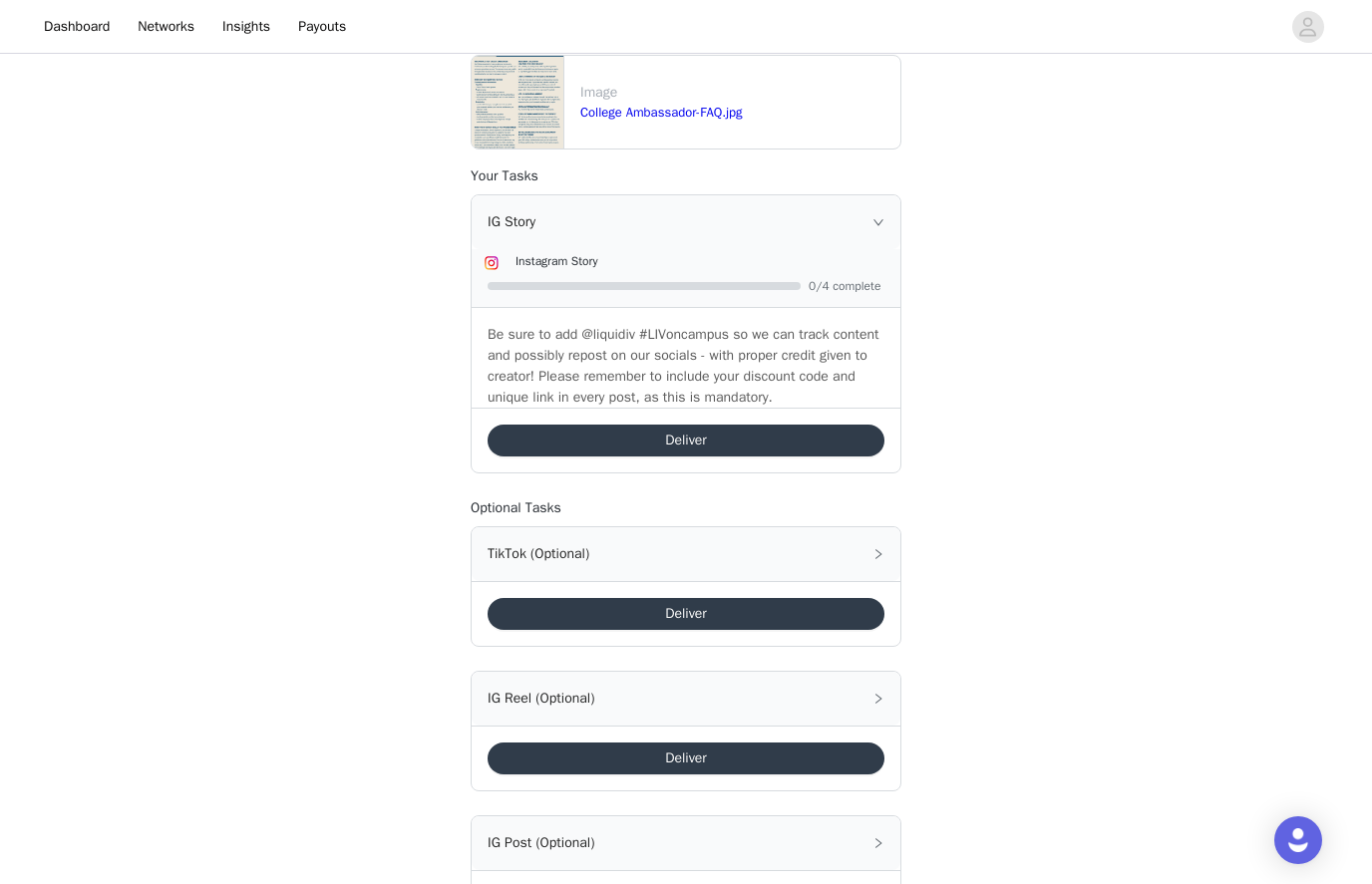 click on "Deliver" at bounding box center (686, 441) 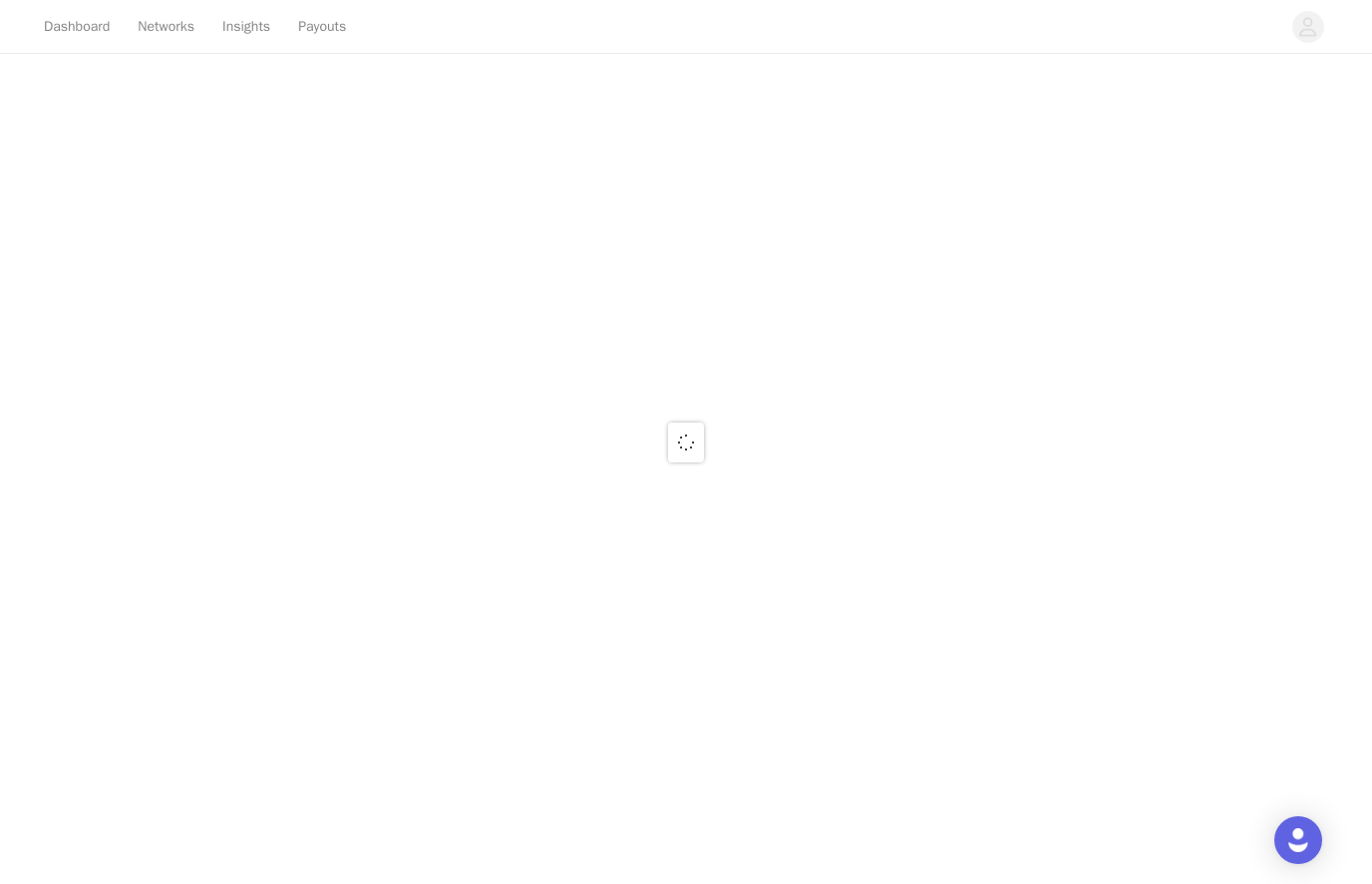 scroll, scrollTop: 0, scrollLeft: 0, axis: both 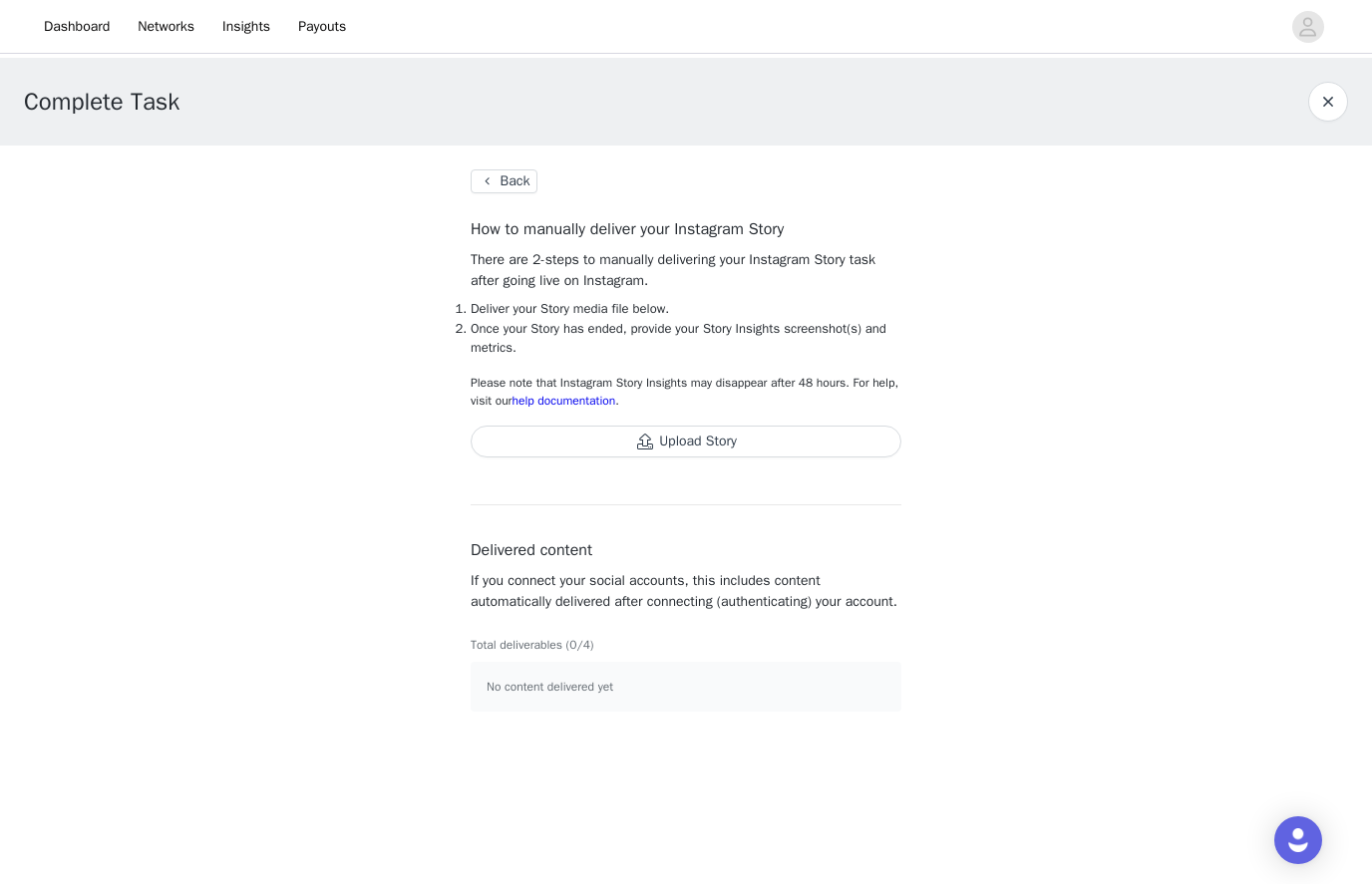 click on "Back" at bounding box center (504, 181) 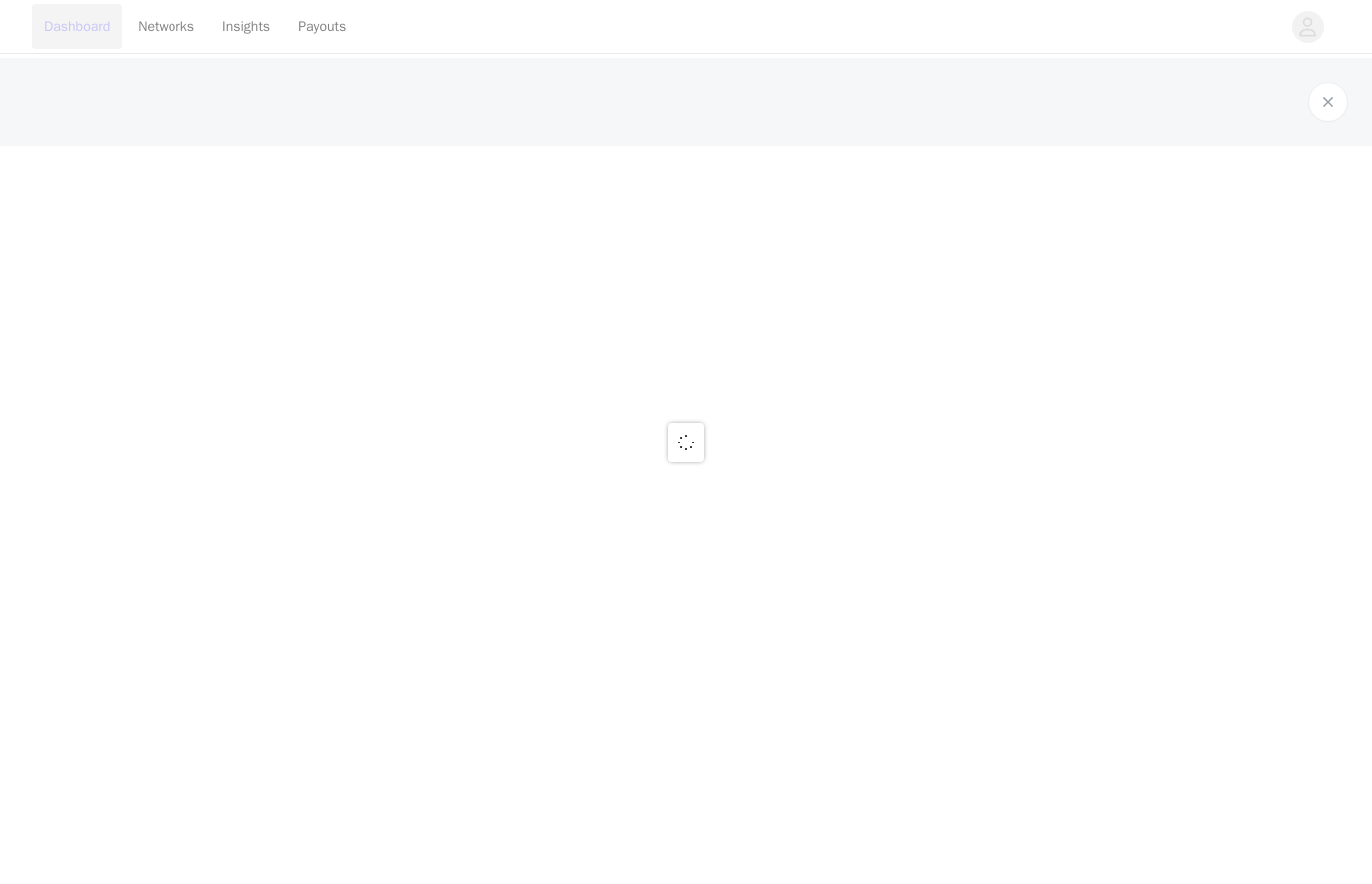 click on "Dashboard" at bounding box center [77, 26] 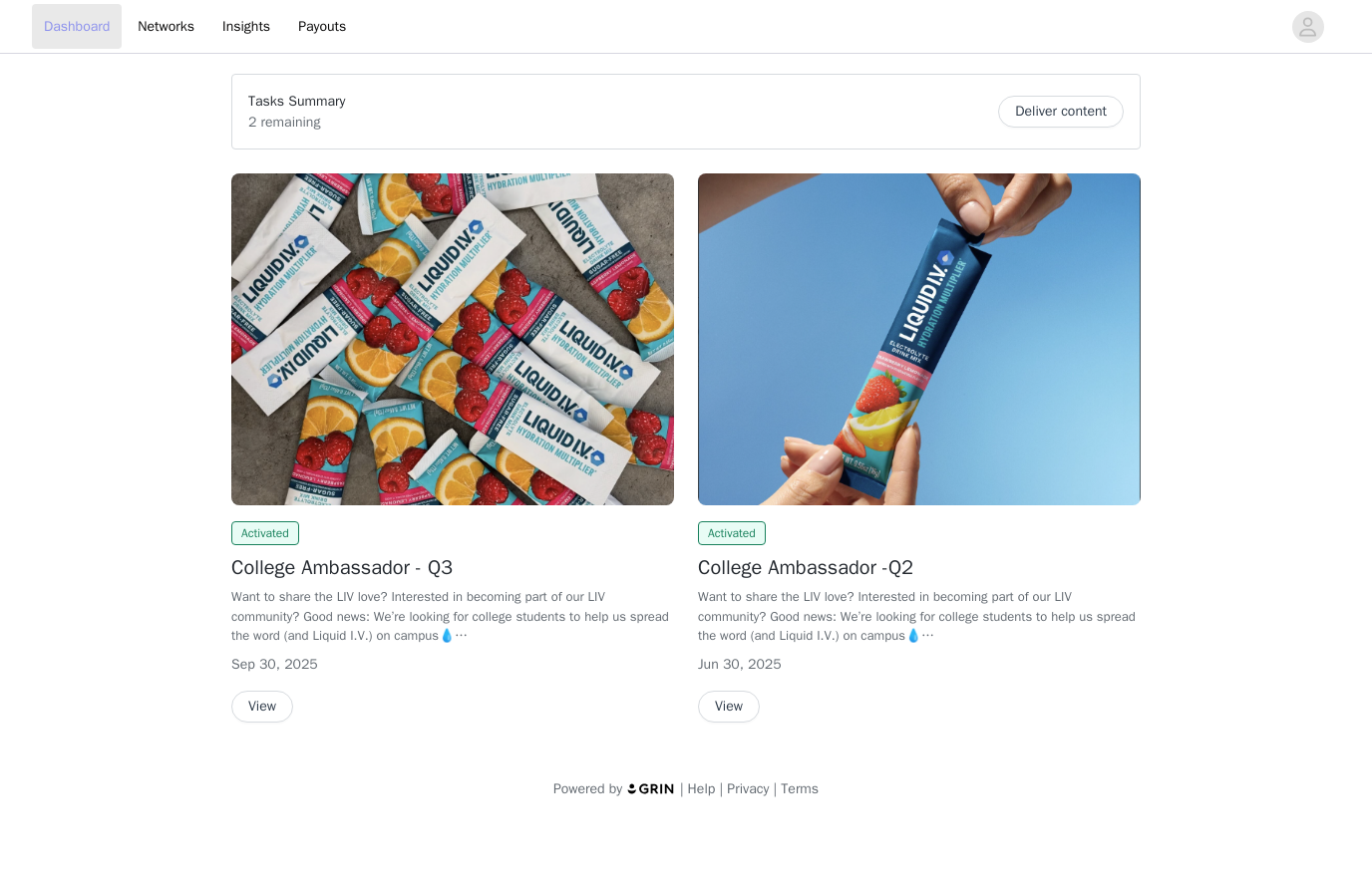 scroll, scrollTop: 0, scrollLeft: 0, axis: both 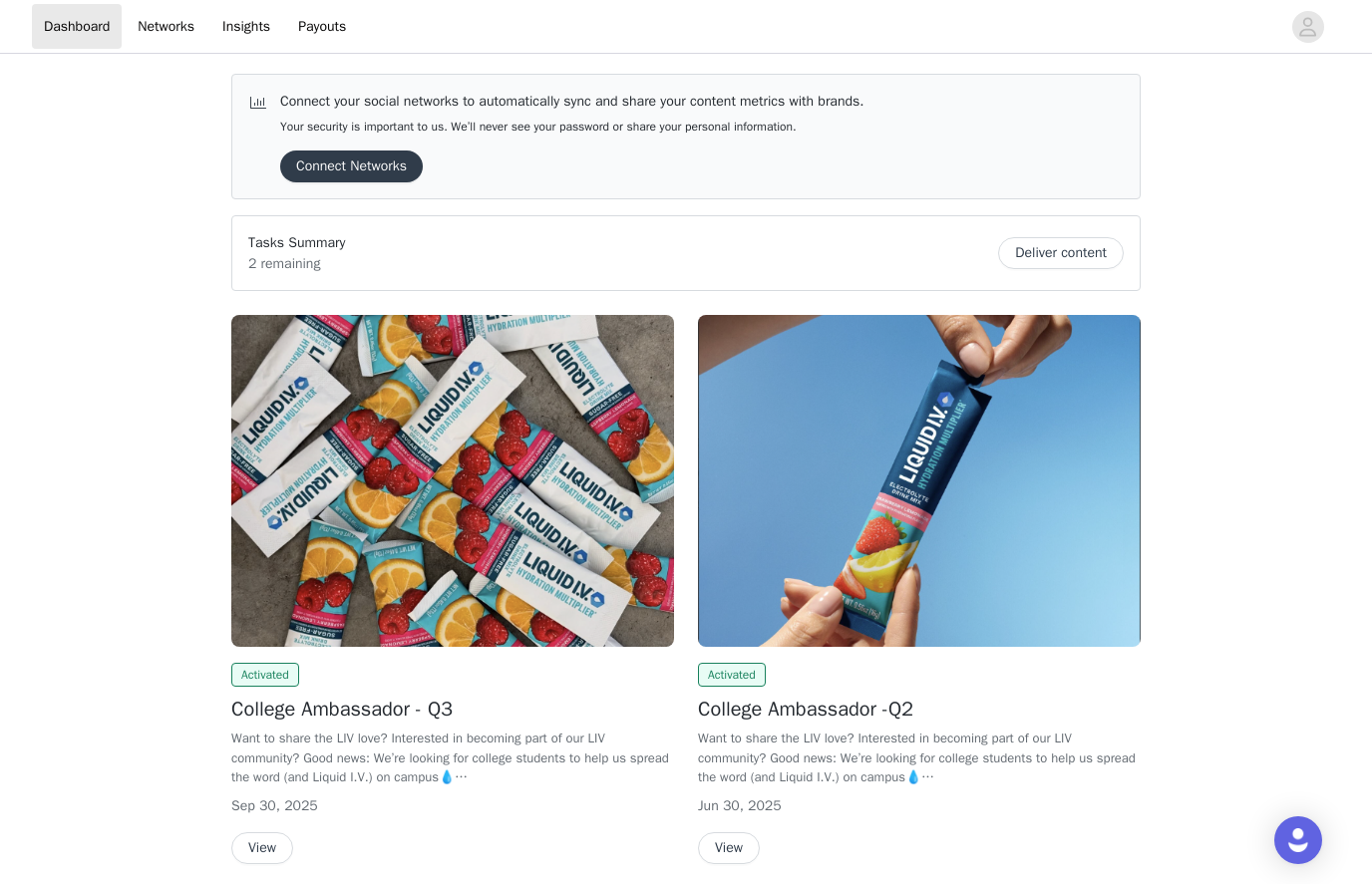 click on "Tasks Summary   2 remaining     Deliver content" at bounding box center [686, 253] 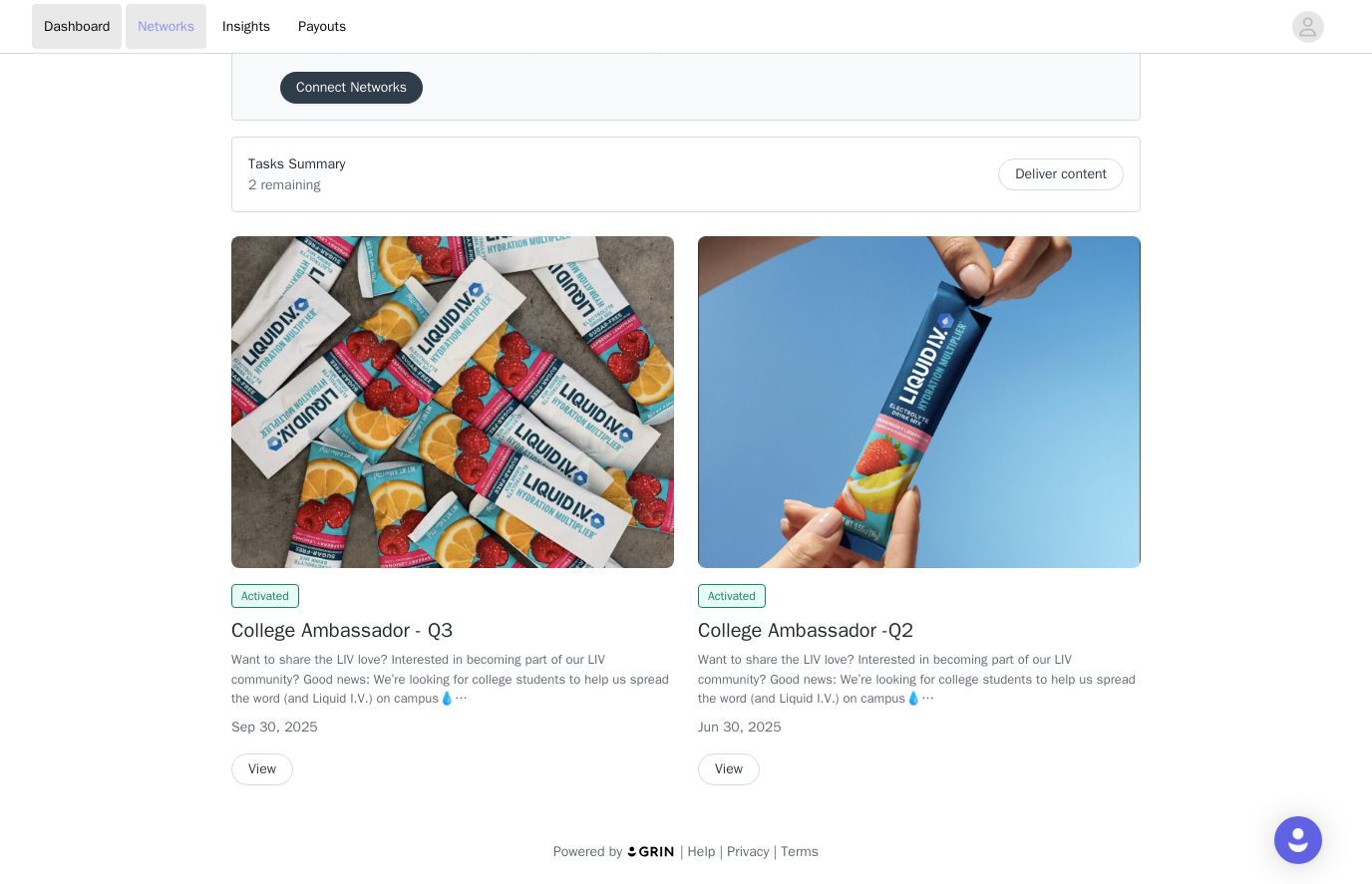 click on "Networks" at bounding box center (166, 26) 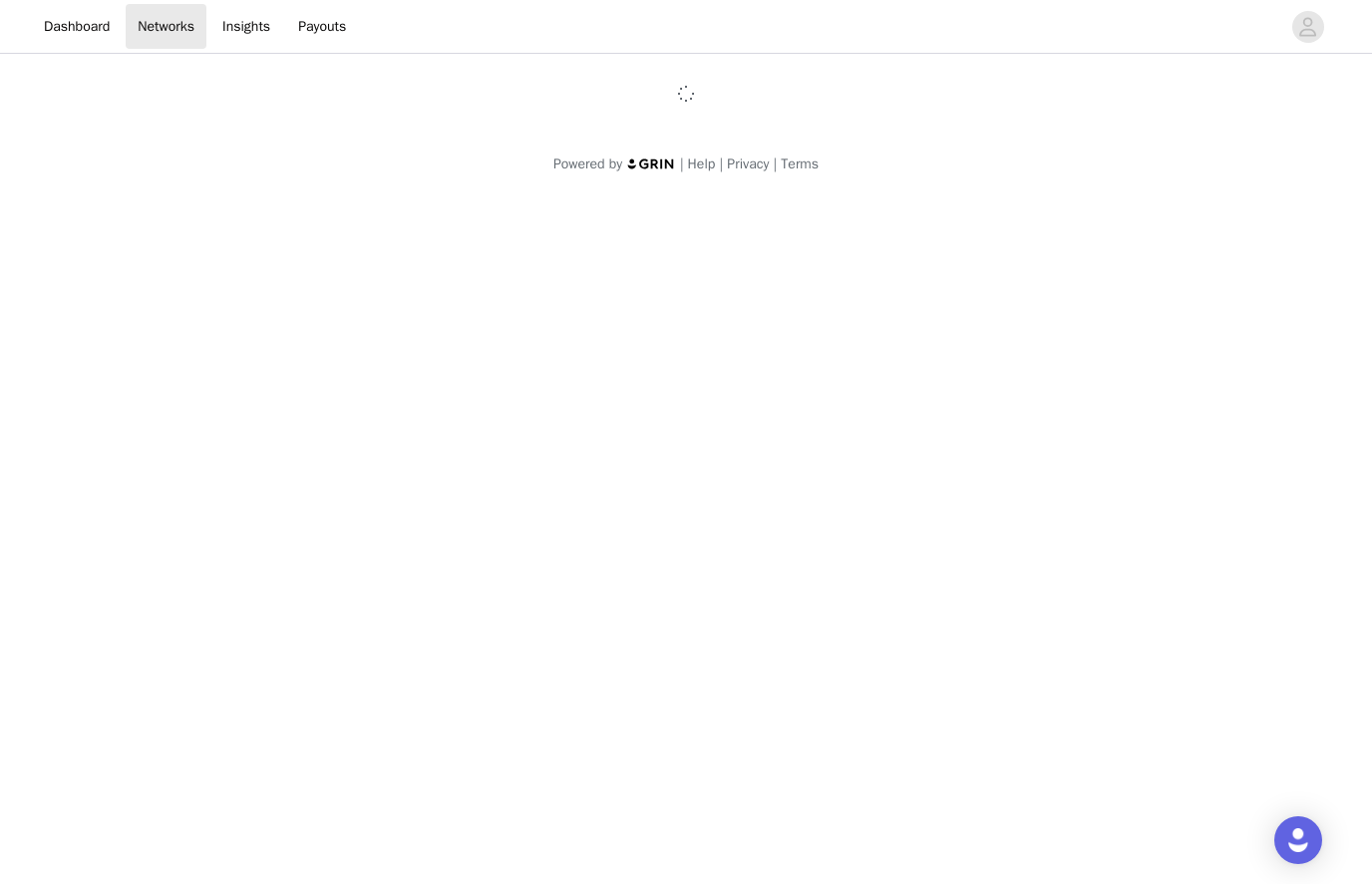 scroll, scrollTop: 0, scrollLeft: 0, axis: both 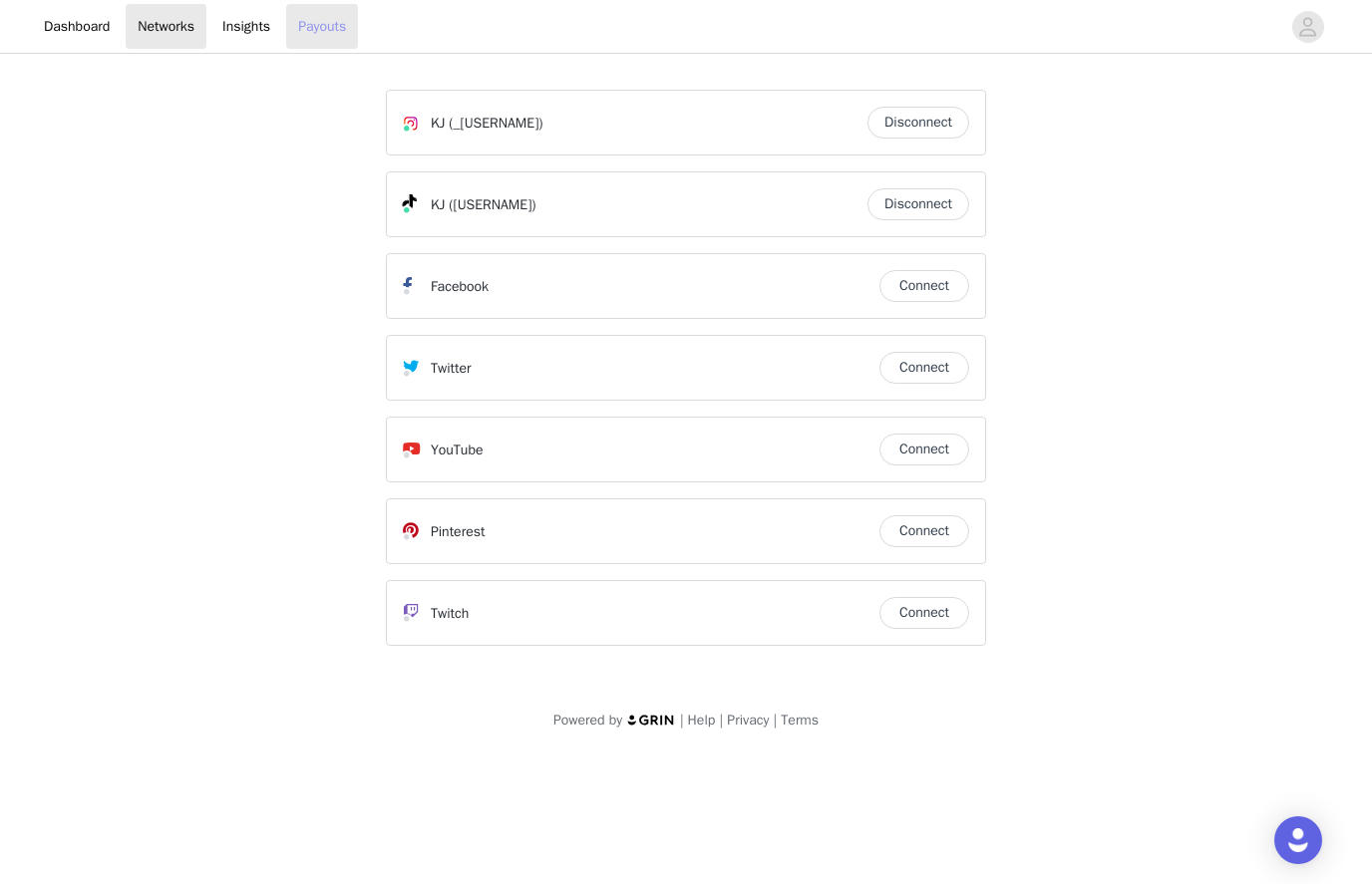 click on "Payouts" at bounding box center [322, 26] 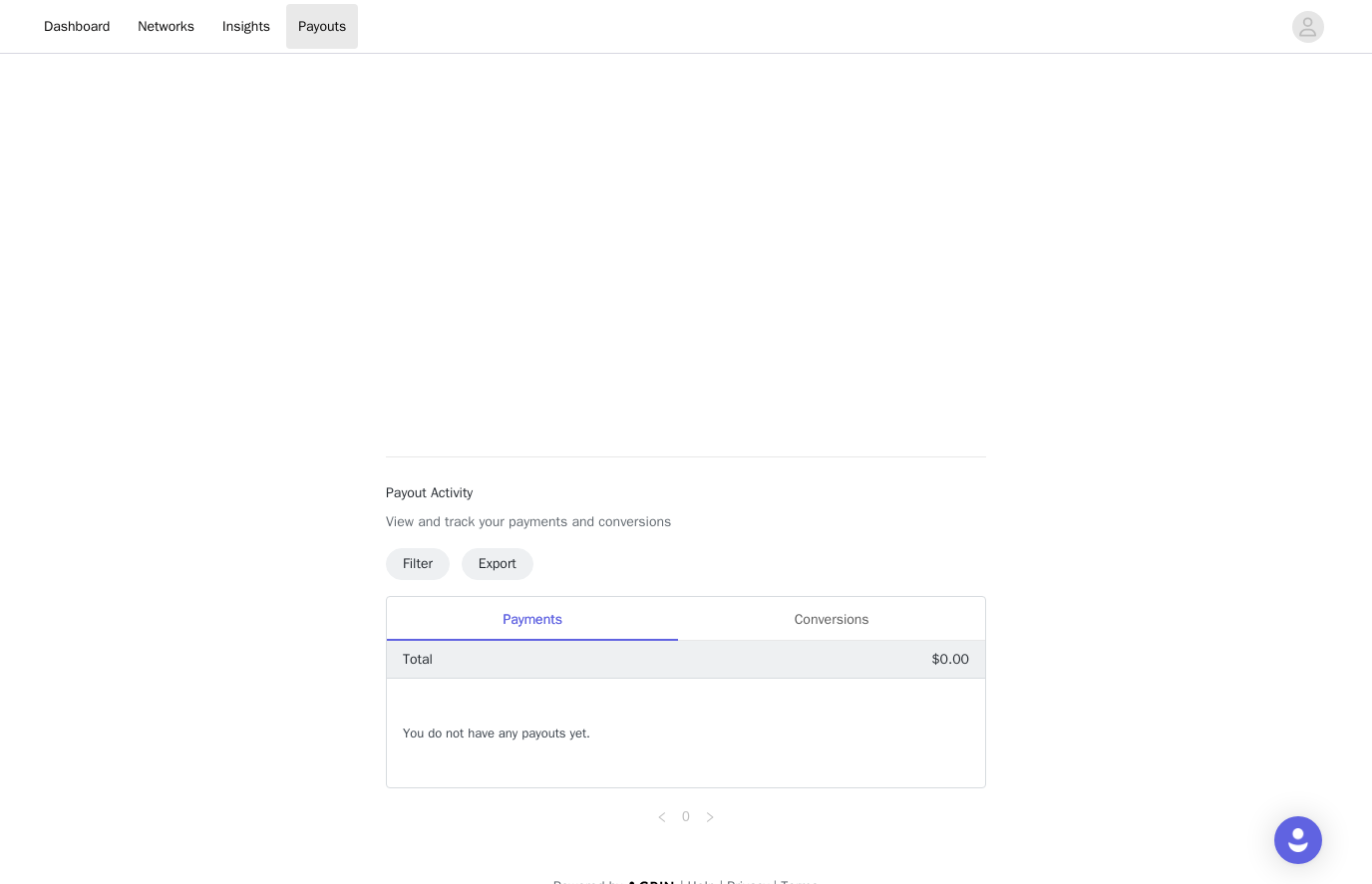 scroll, scrollTop: 331, scrollLeft: 0, axis: vertical 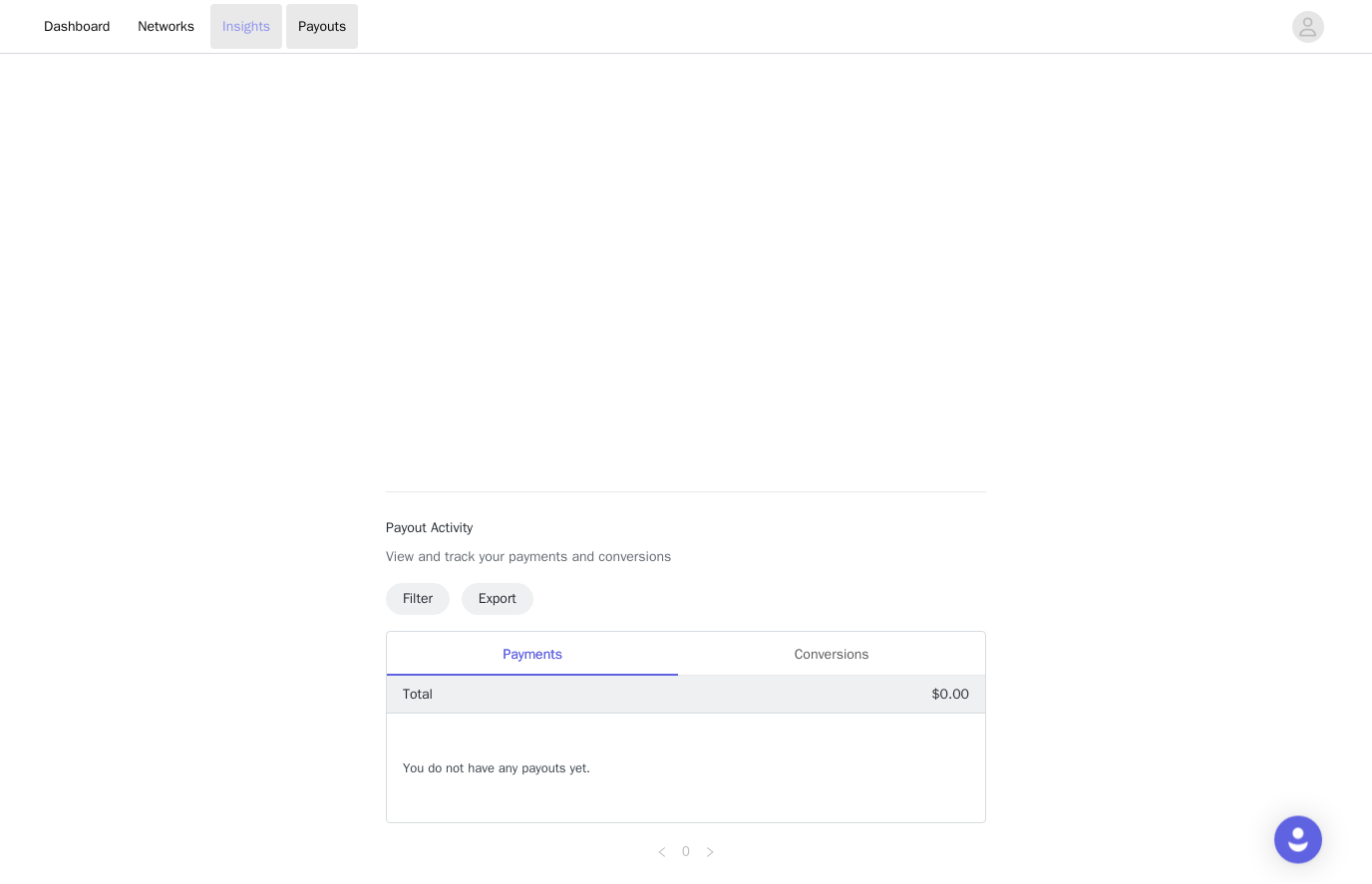 click on "Insights" at bounding box center (246, 26) 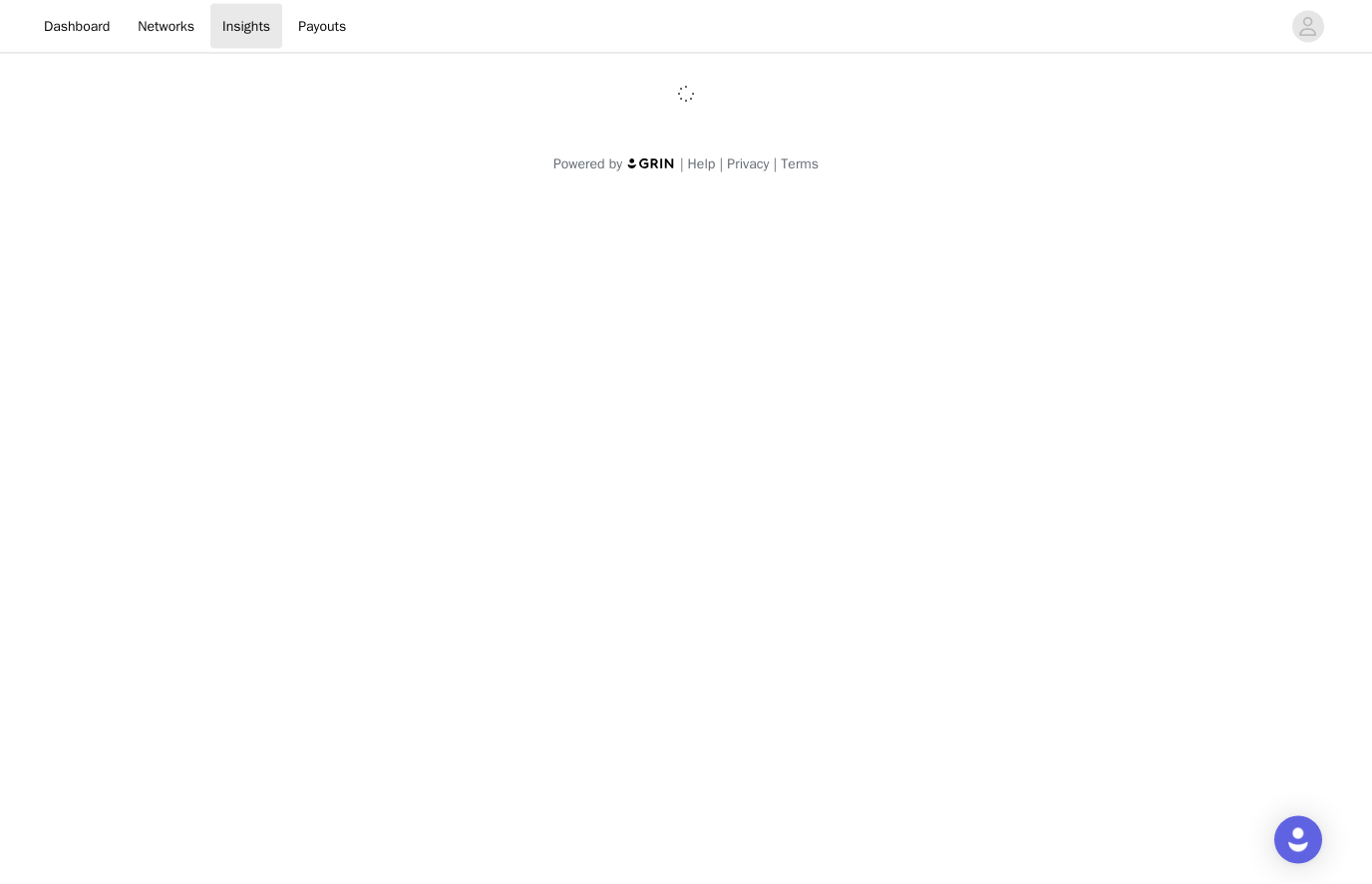 scroll, scrollTop: 0, scrollLeft: 0, axis: both 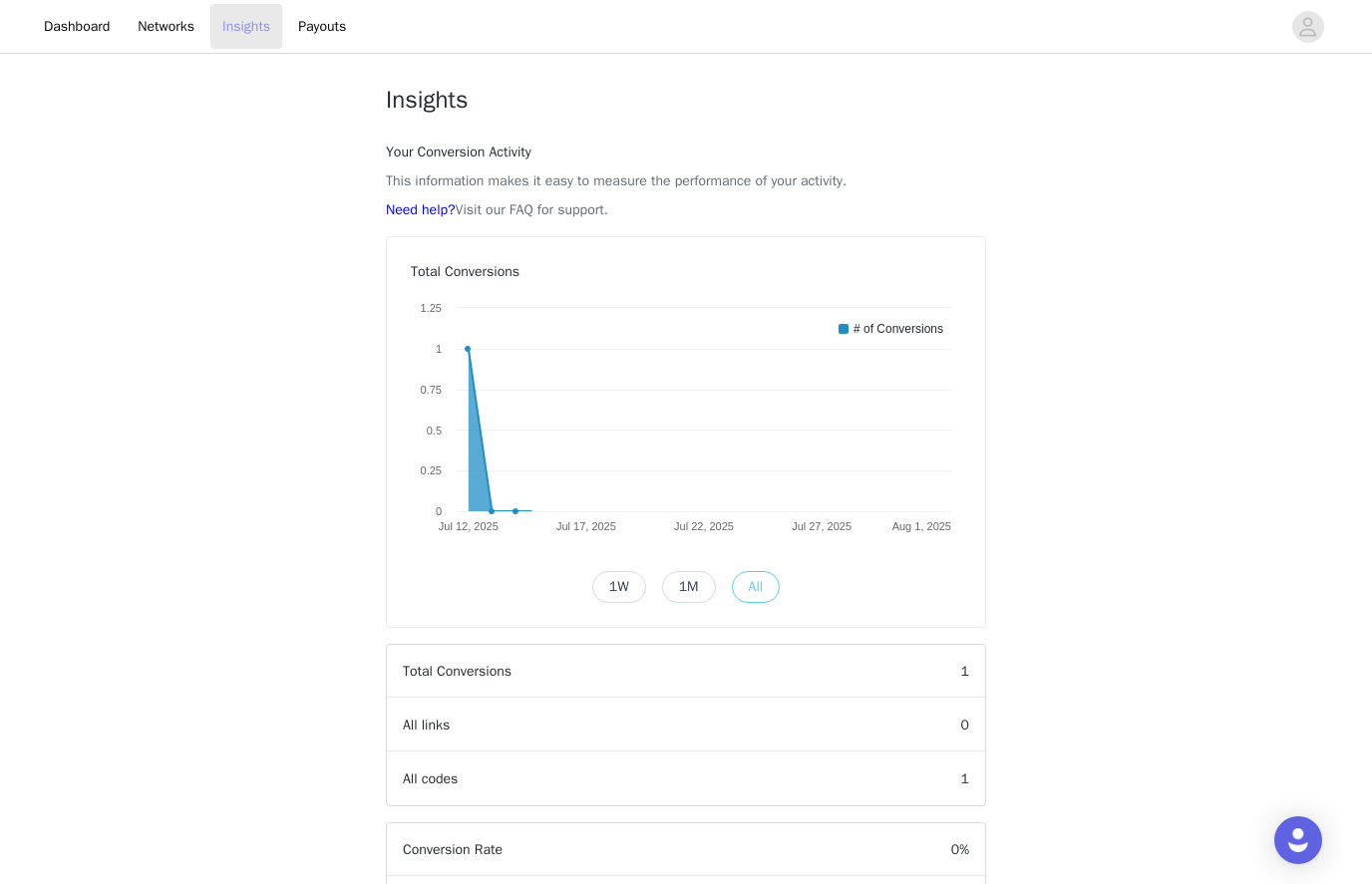 click on "Insights" at bounding box center (246, 26) 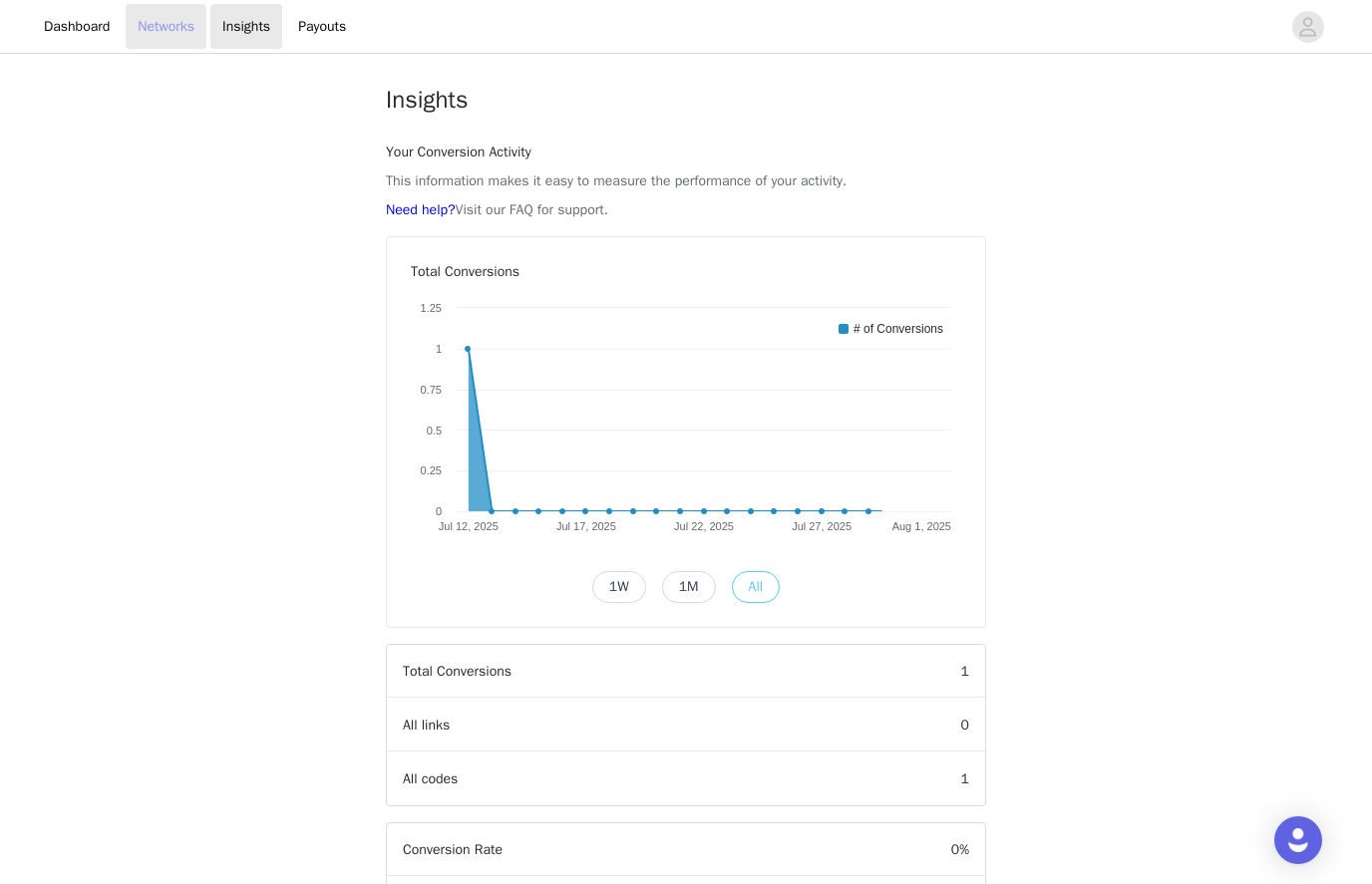 click on "Networks" at bounding box center [166, 26] 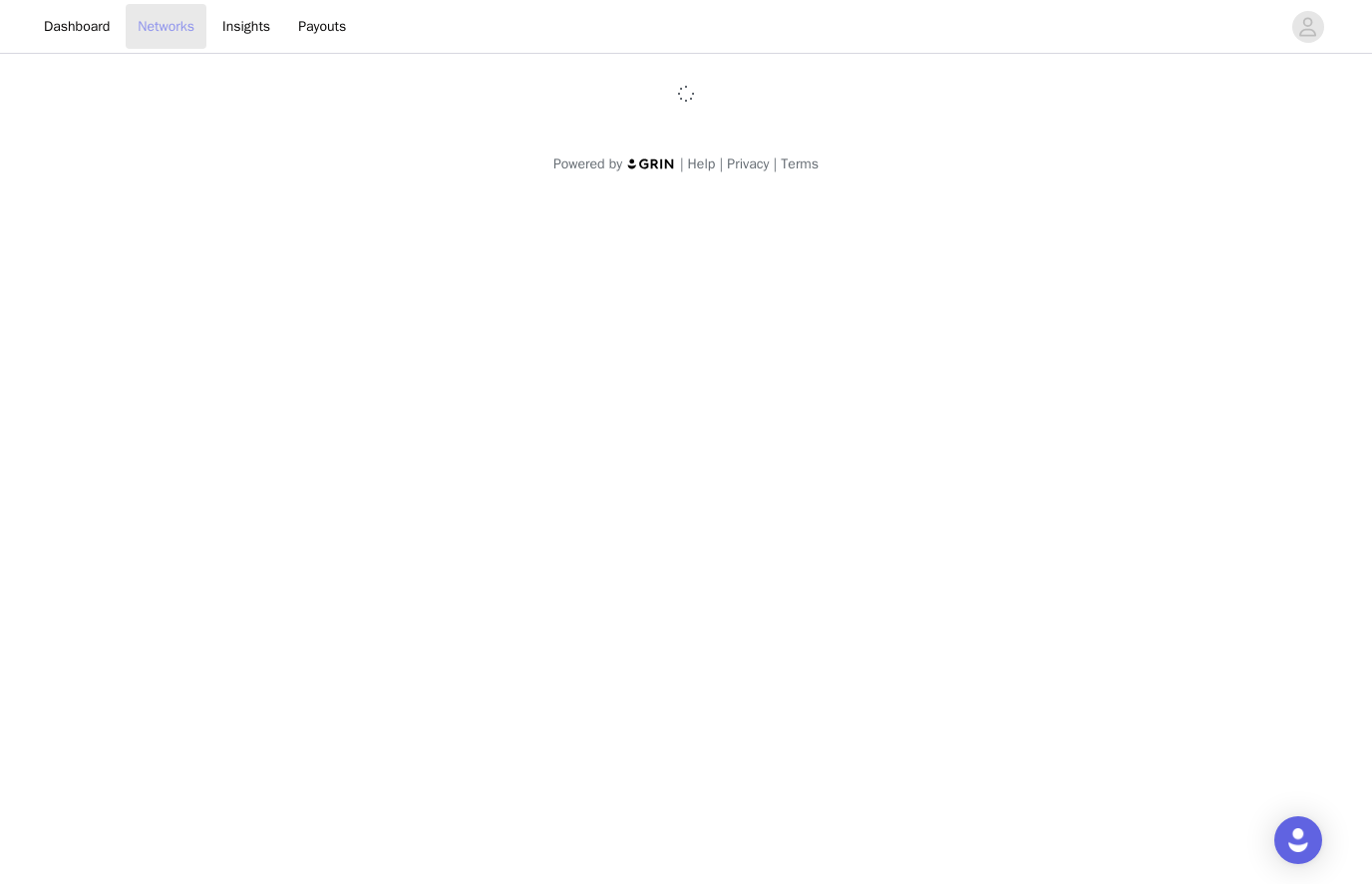 click on "Networks" at bounding box center (166, 26) 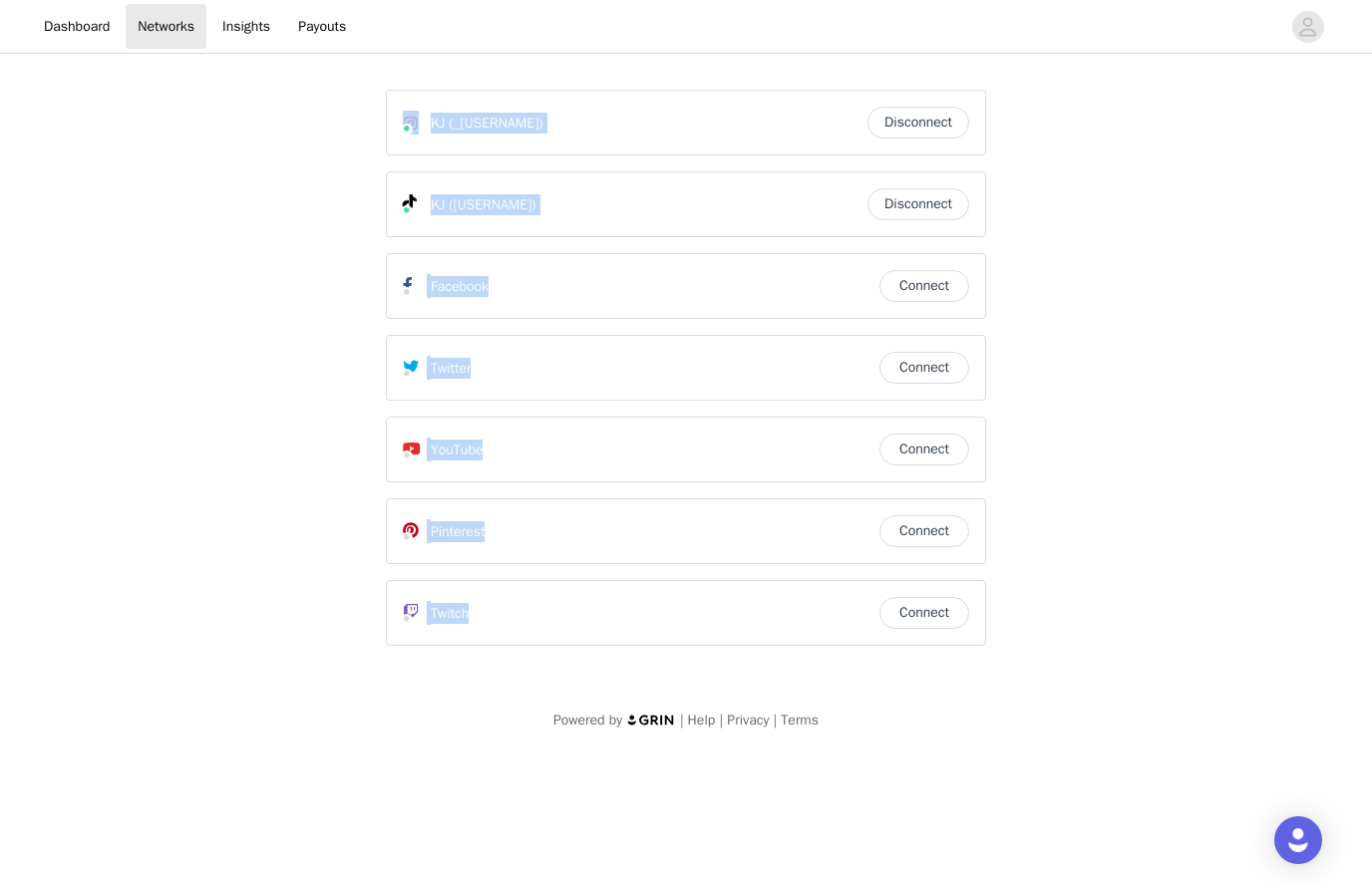click on "KJ
(_kj.jones)
Disconnect
KJ
(jus7_kj)
Disconnect       Facebook         Connect         Twitter         Connect         YouTube         Connect         Pinterest         Connect         Twitch         Connect       Powered by       |    Help    |    Privacy    |    Terms" at bounding box center [686, 406] 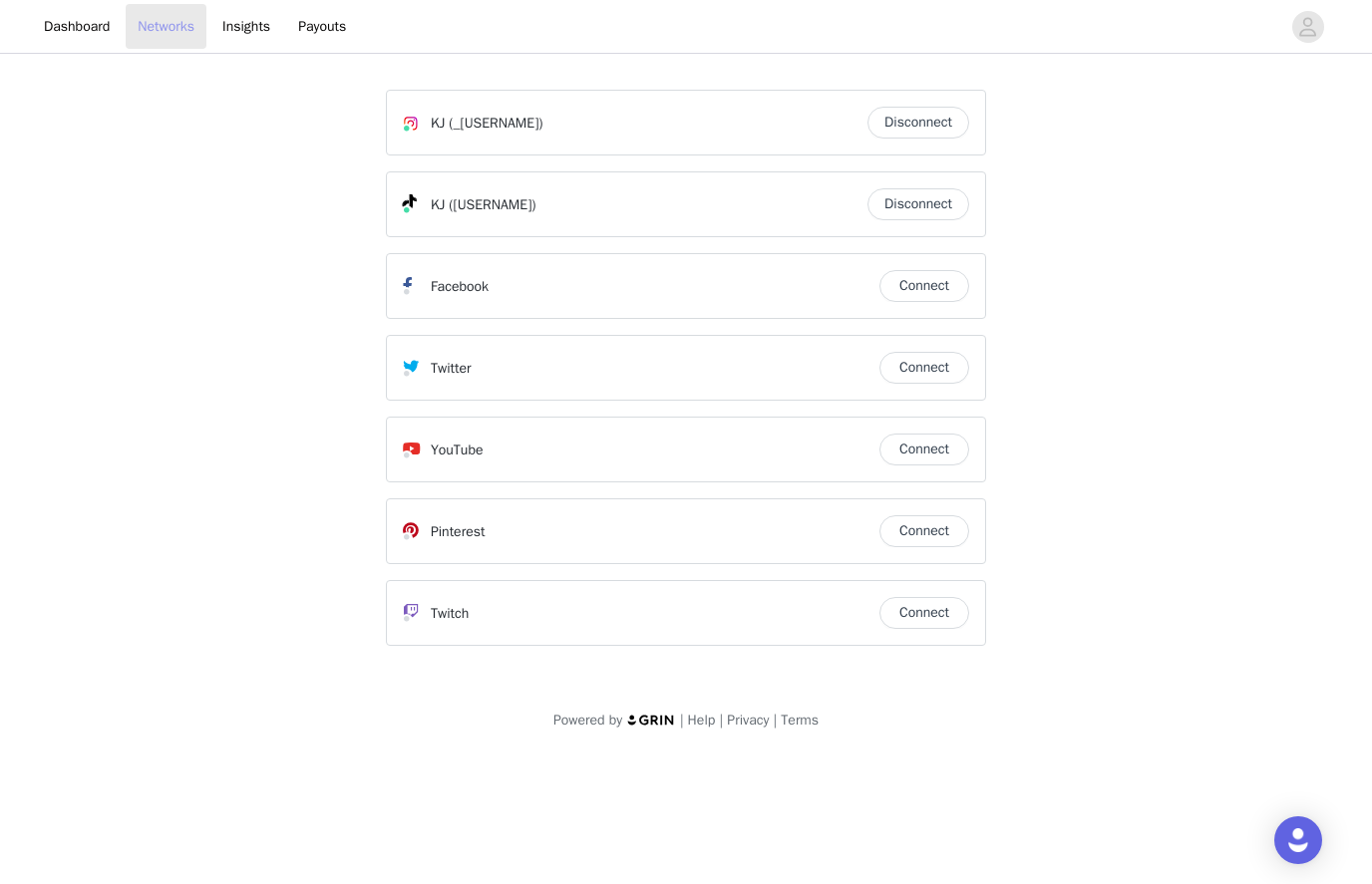 click on "Networks" at bounding box center (166, 26) 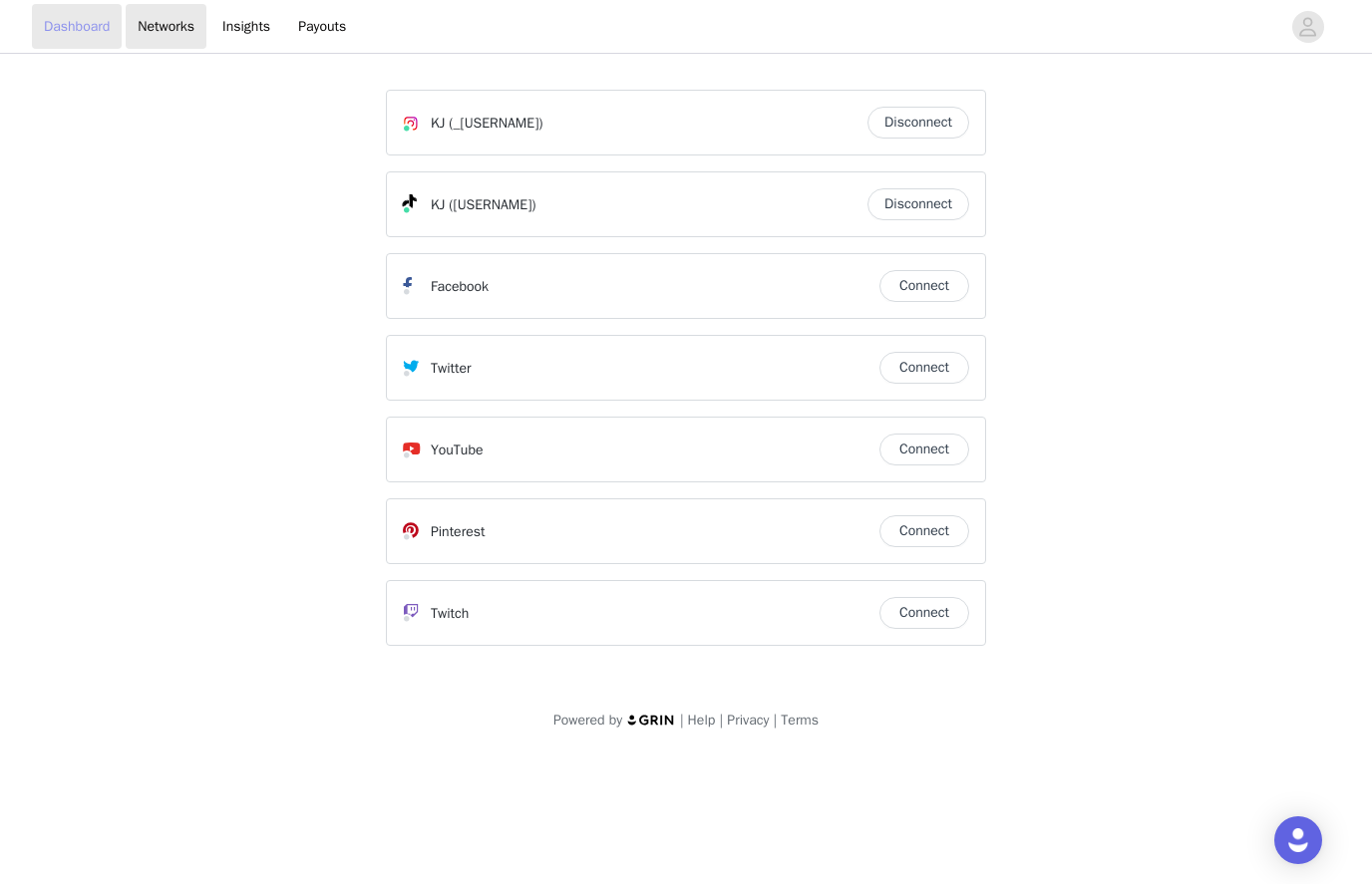 click on "Dashboard" at bounding box center [77, 26] 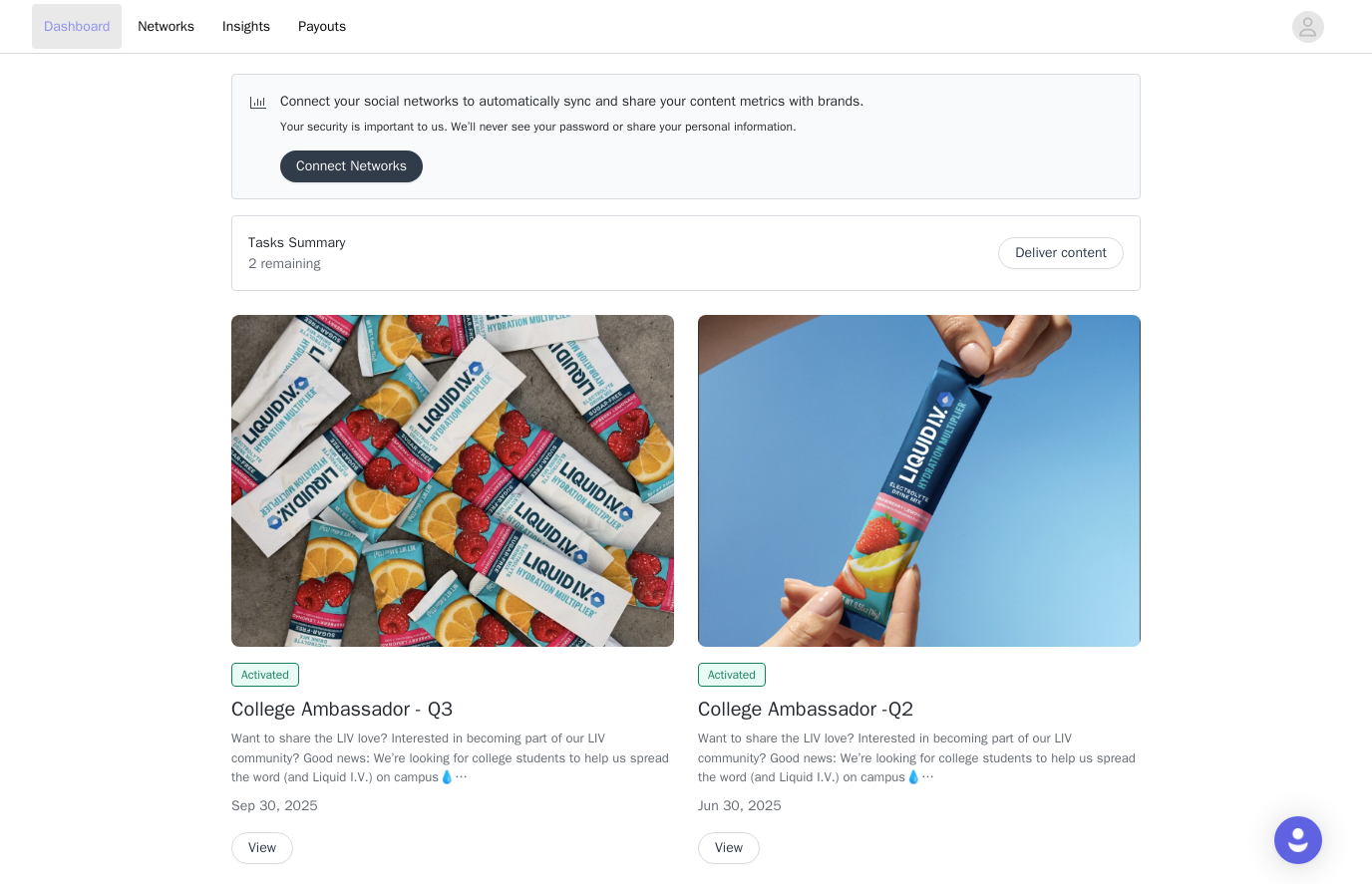 click on "Dashboard" at bounding box center (77, 26) 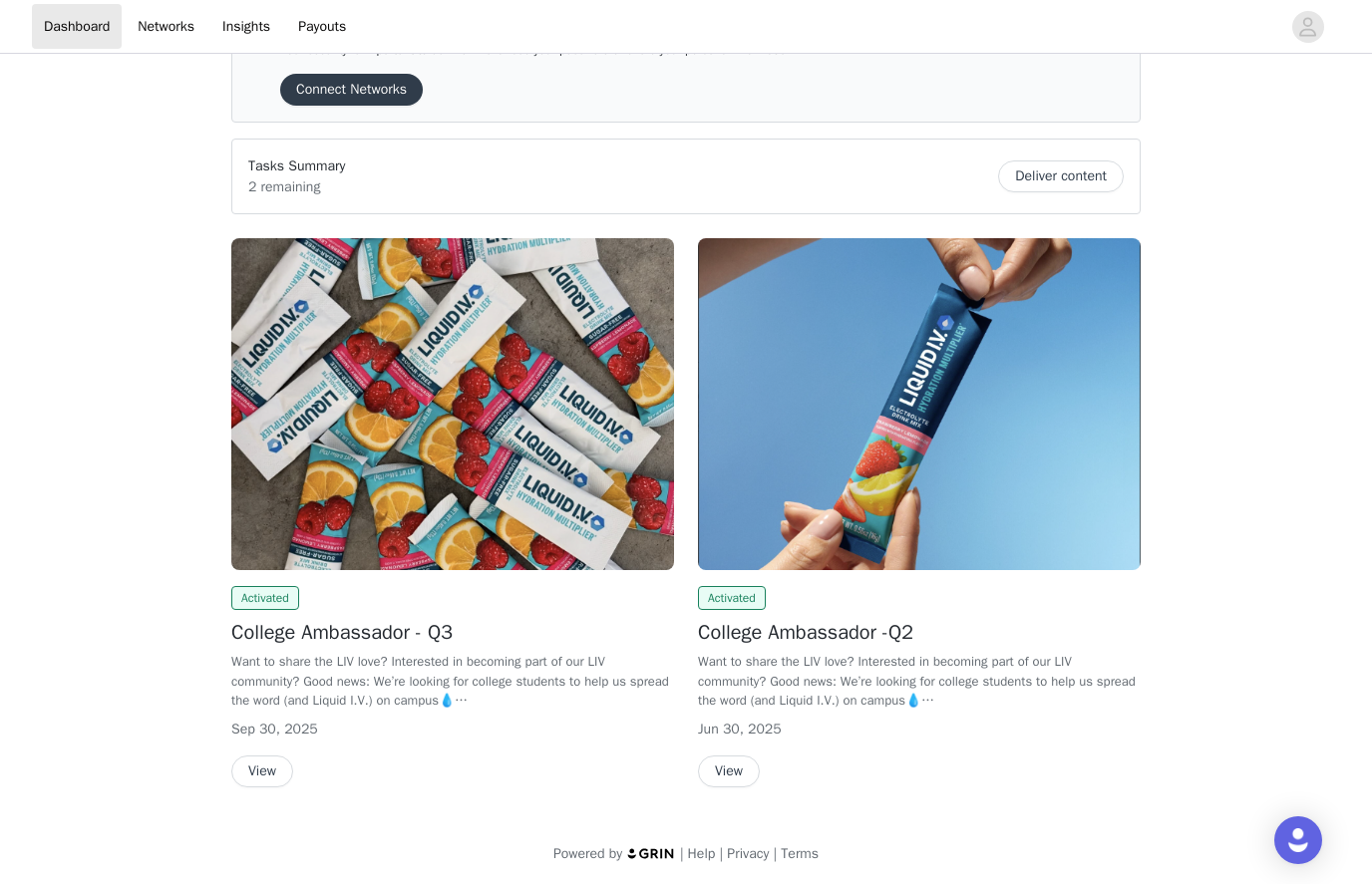 scroll, scrollTop: 79, scrollLeft: 0, axis: vertical 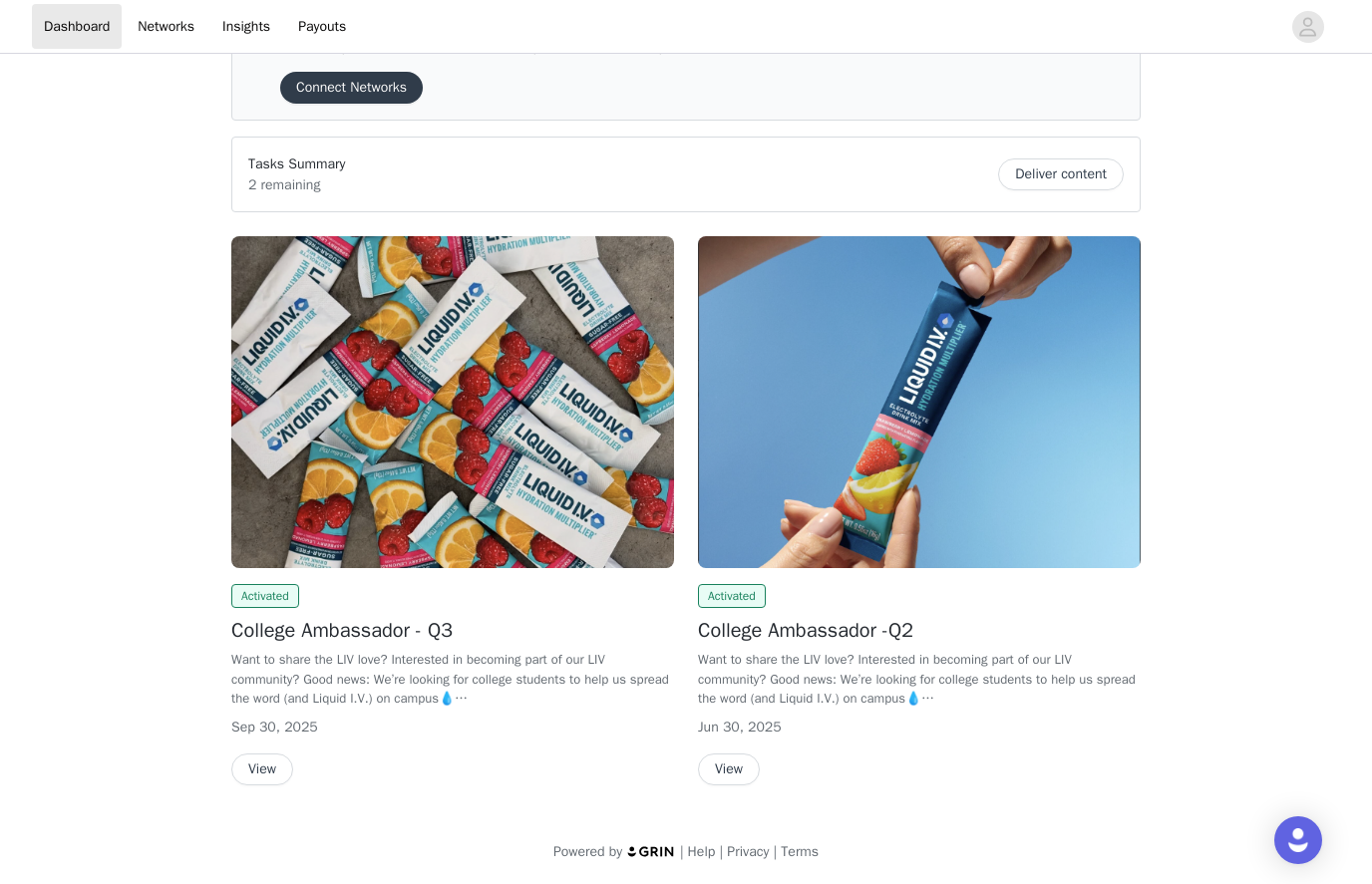 click on "View" at bounding box center (729, 769) 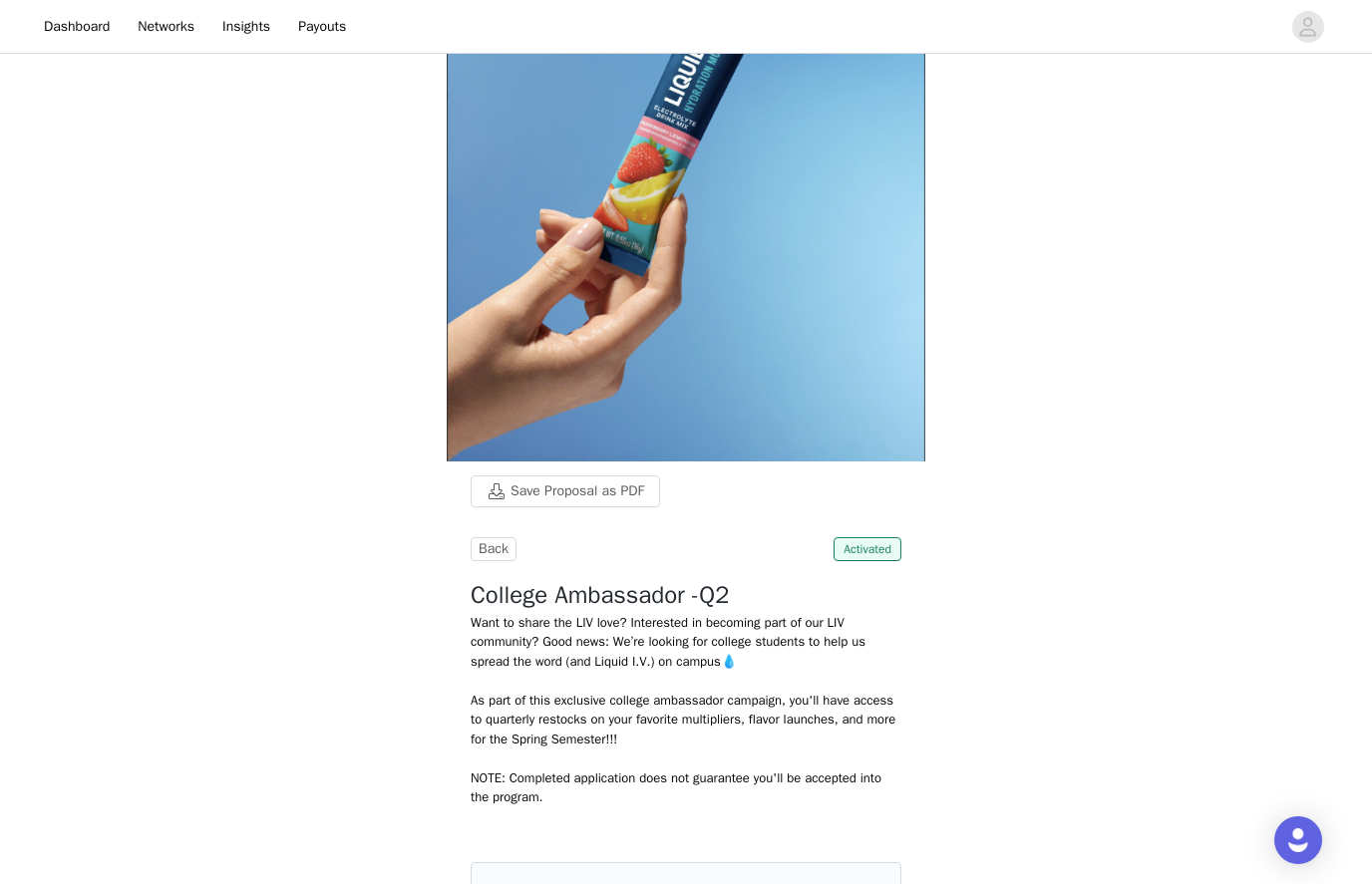 scroll, scrollTop: 210, scrollLeft: 0, axis: vertical 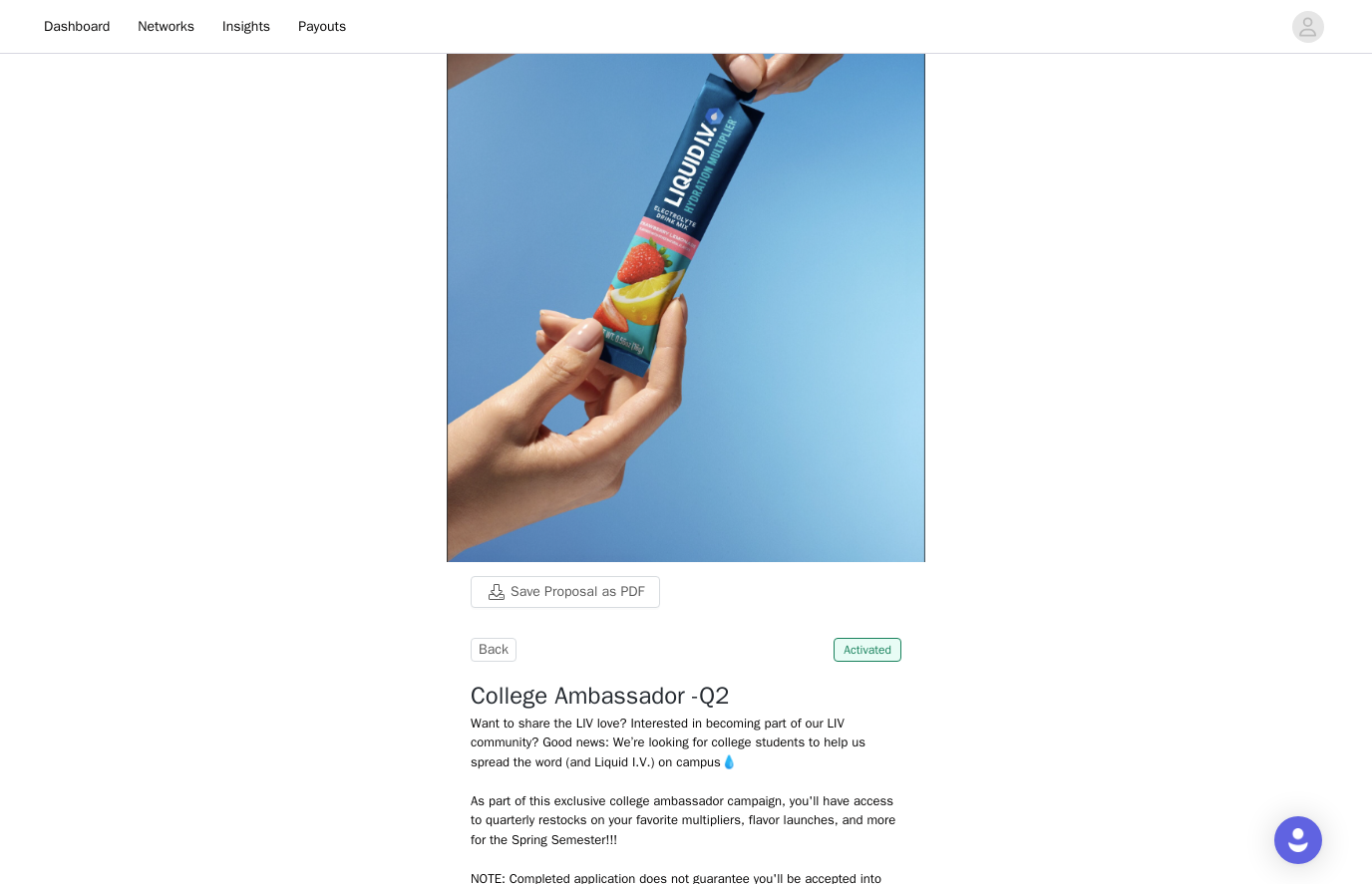 drag, startPoint x: 500, startPoint y: 659, endPoint x: 500, endPoint y: 870, distance: 211 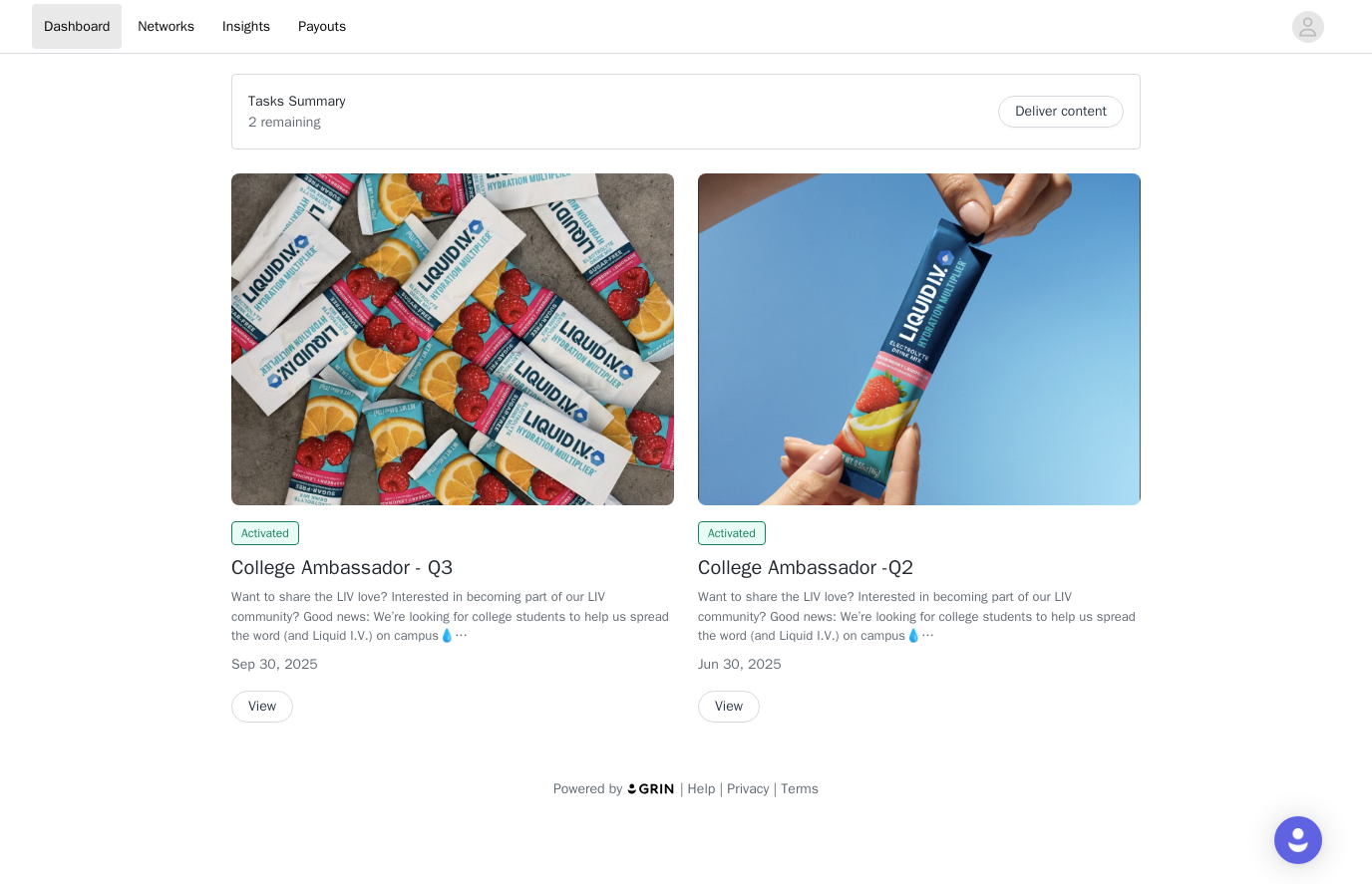 scroll, scrollTop: 0, scrollLeft: 0, axis: both 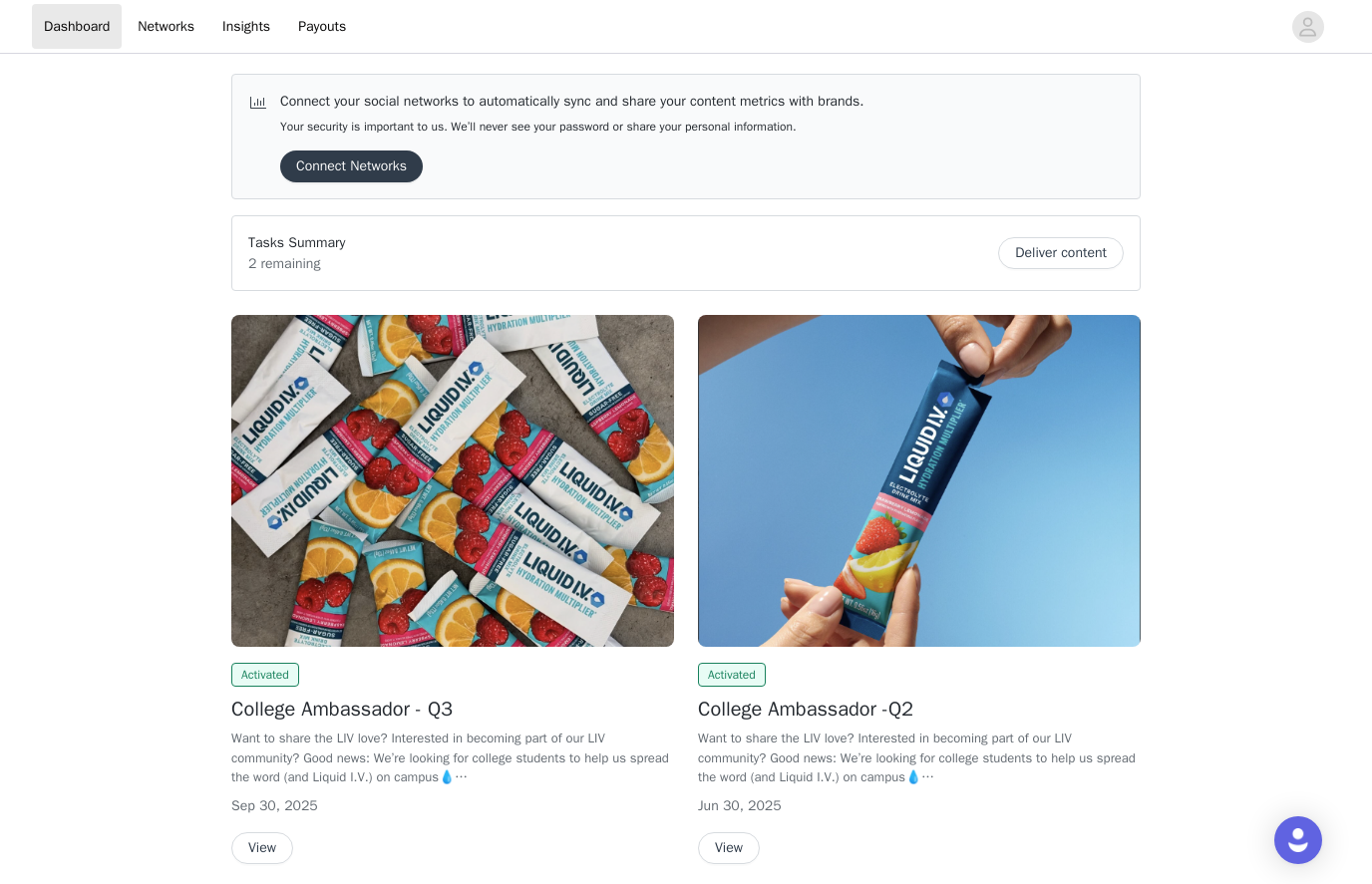 click on "View" at bounding box center [262, 848] 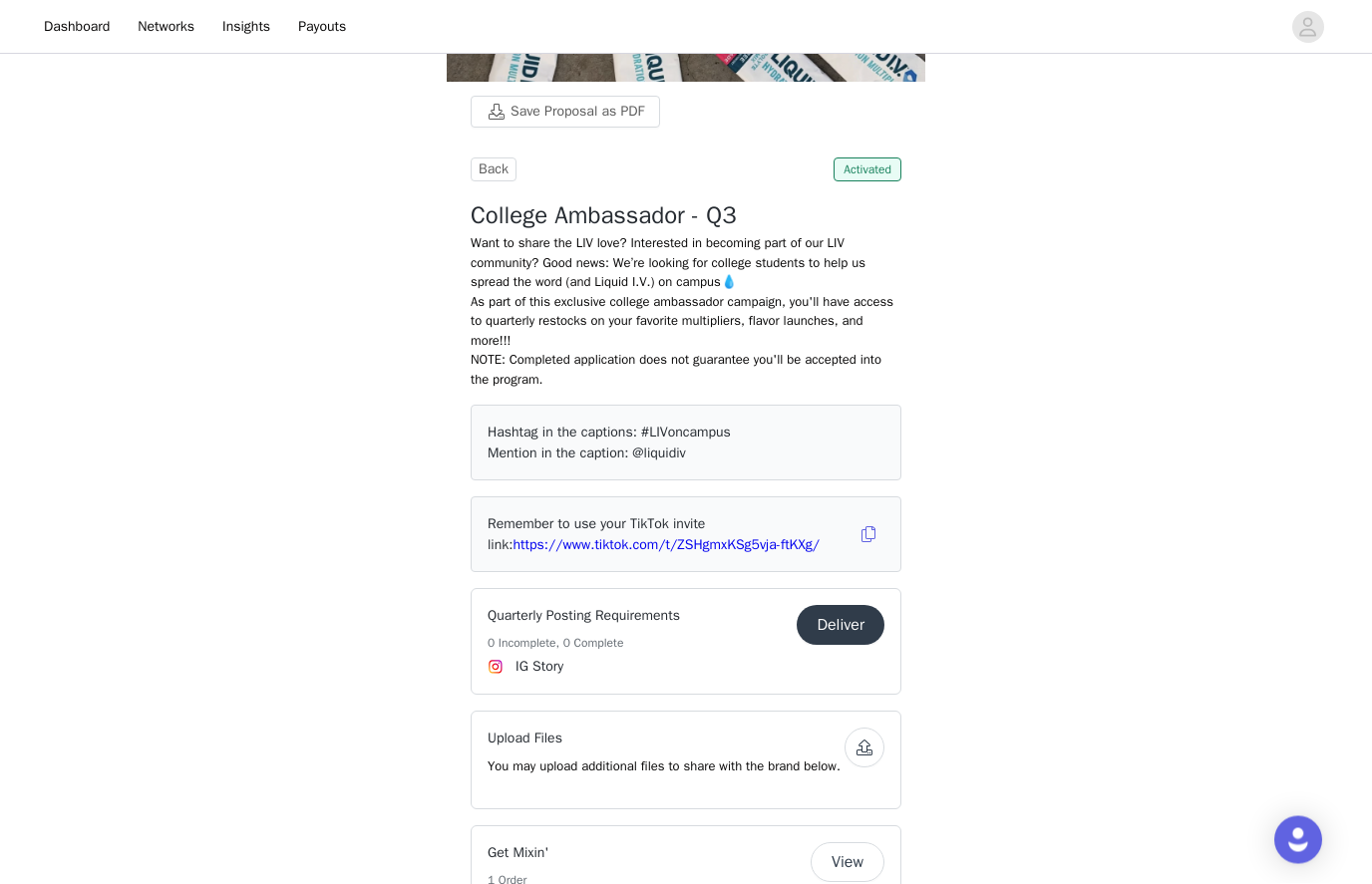 scroll, scrollTop: 315, scrollLeft: 0, axis: vertical 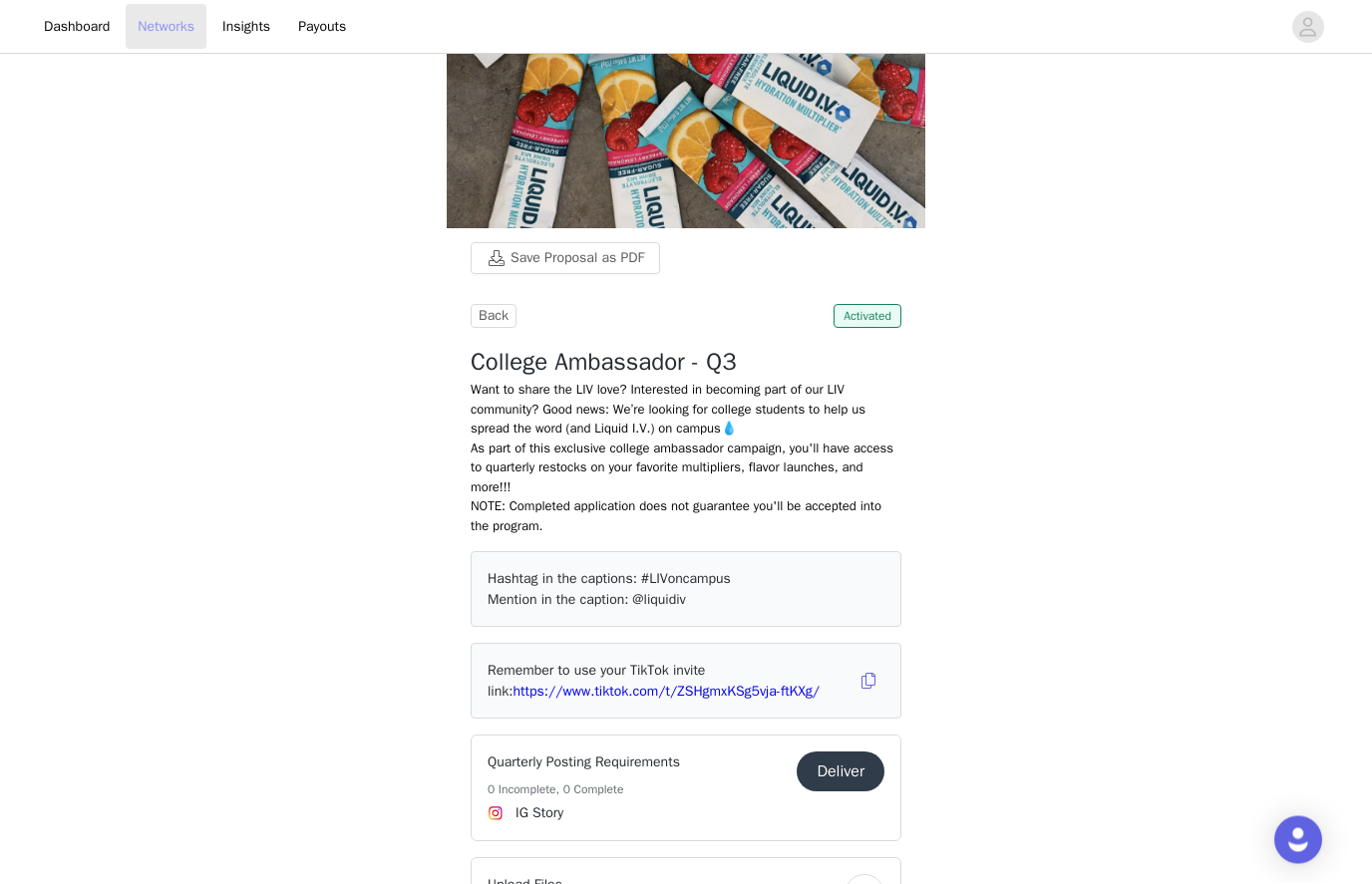 click on "Networks" at bounding box center [166, 26] 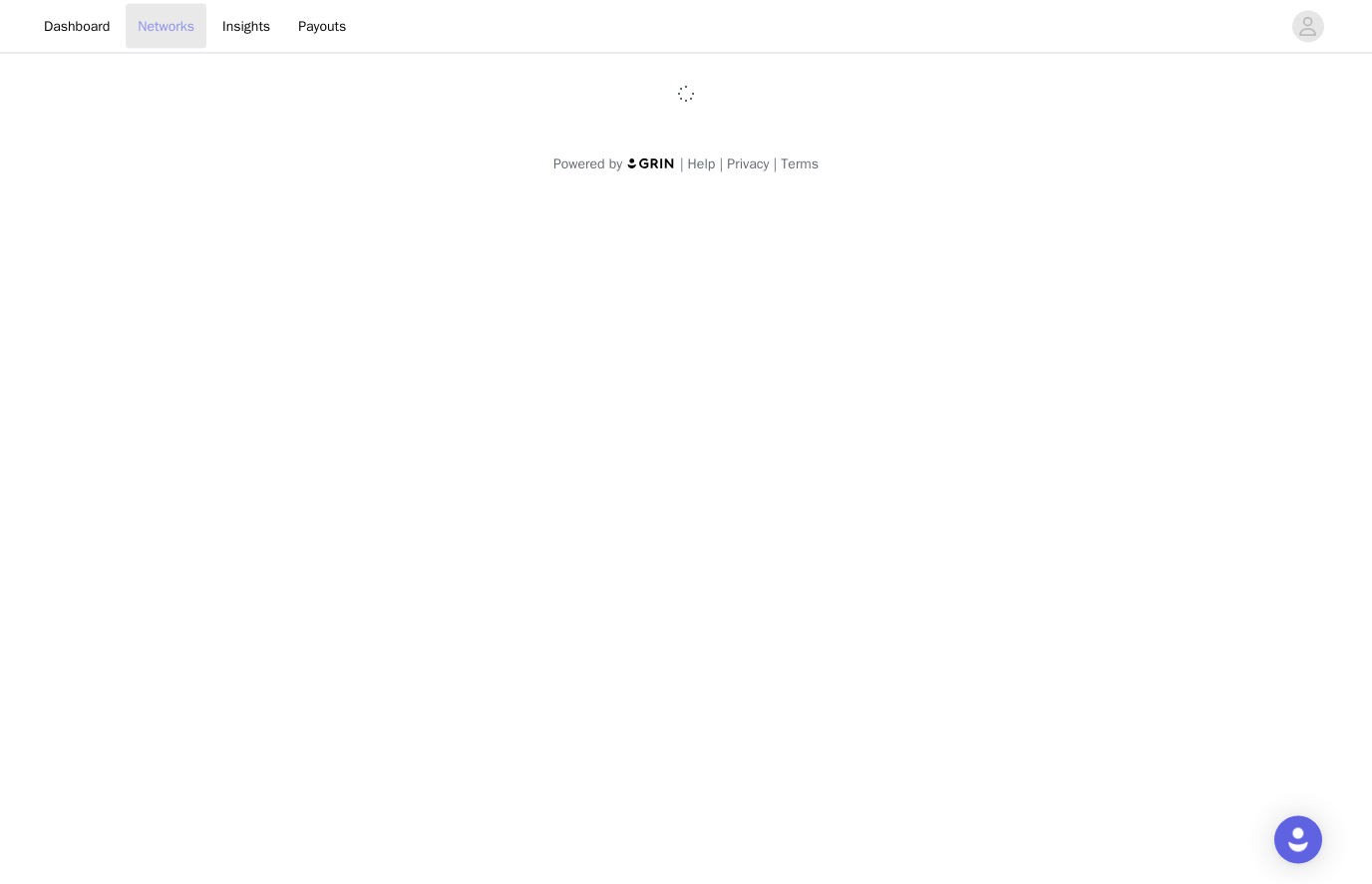 scroll, scrollTop: 0, scrollLeft: 0, axis: both 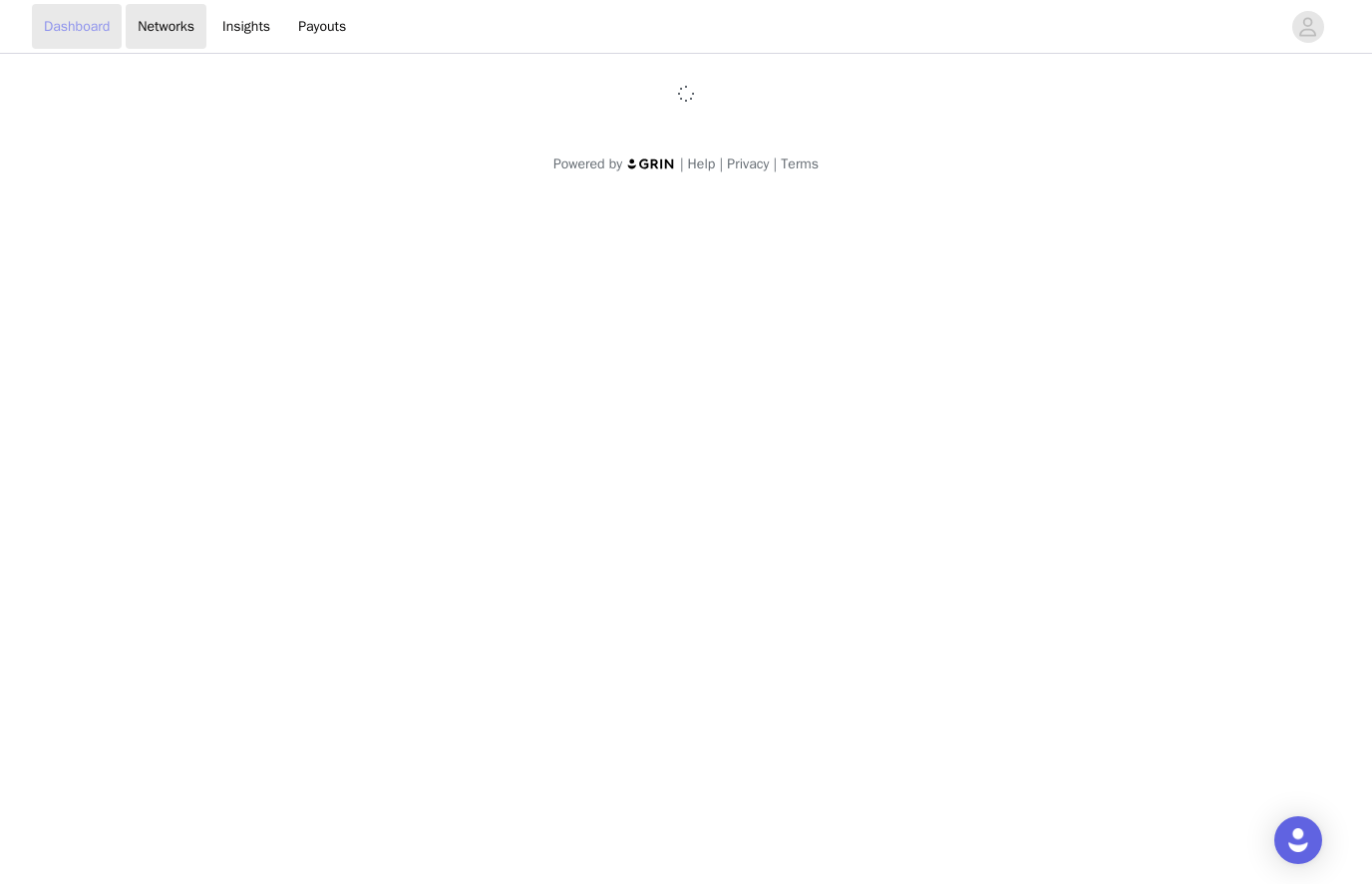click on "Dashboard" at bounding box center (77, 26) 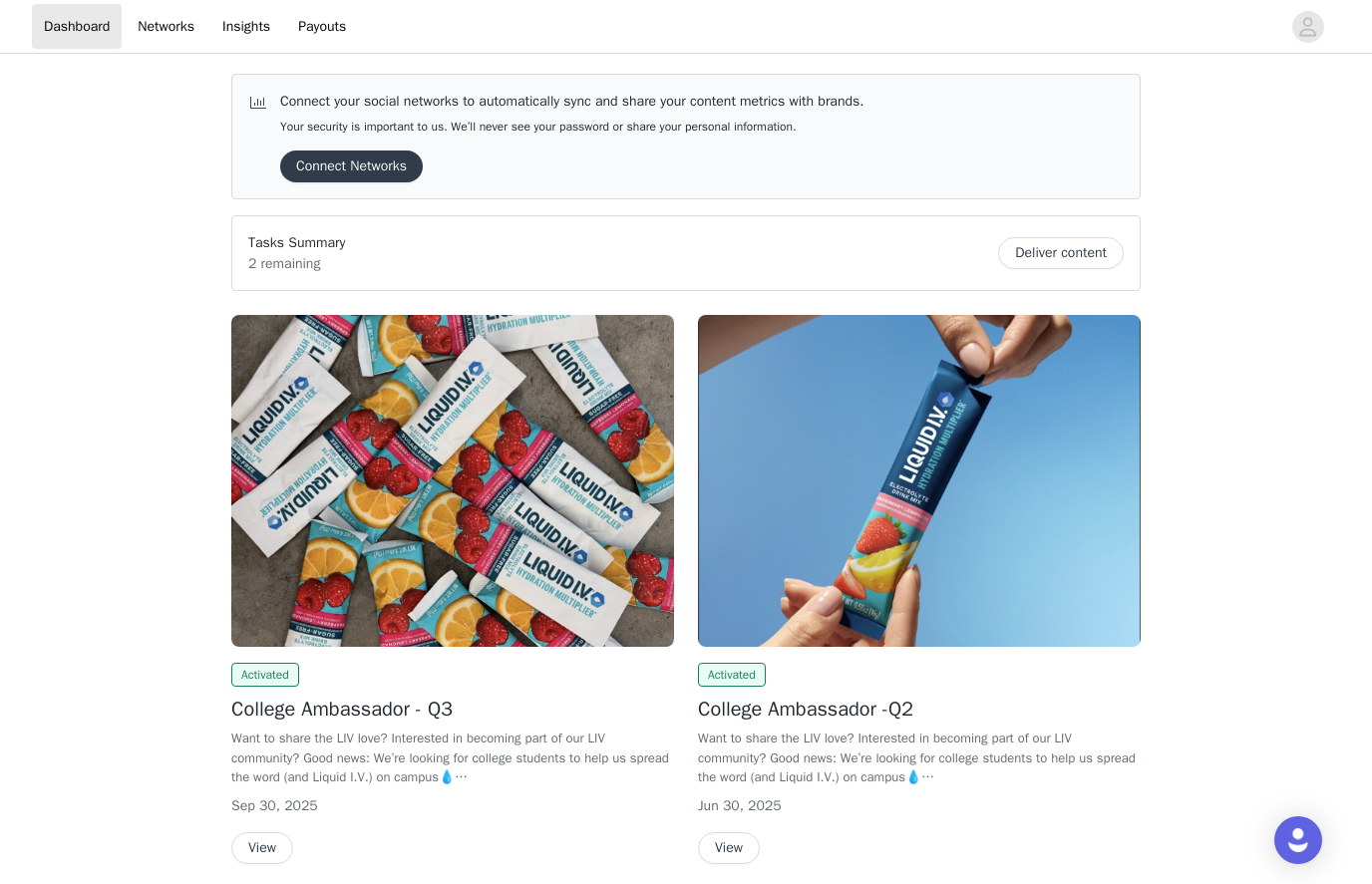 click on "View" at bounding box center [729, 848] 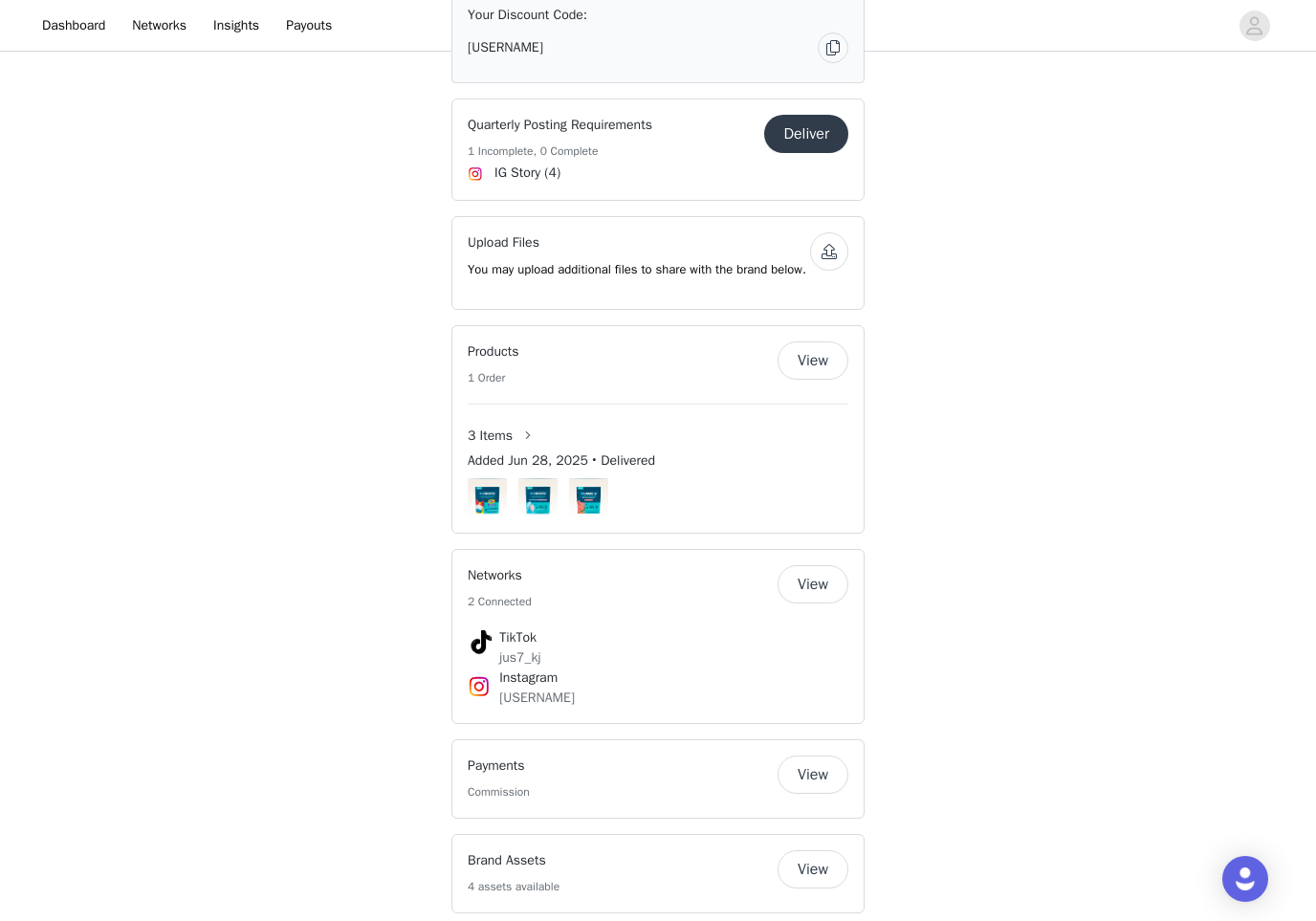 scroll, scrollTop: 1339, scrollLeft: 0, axis: vertical 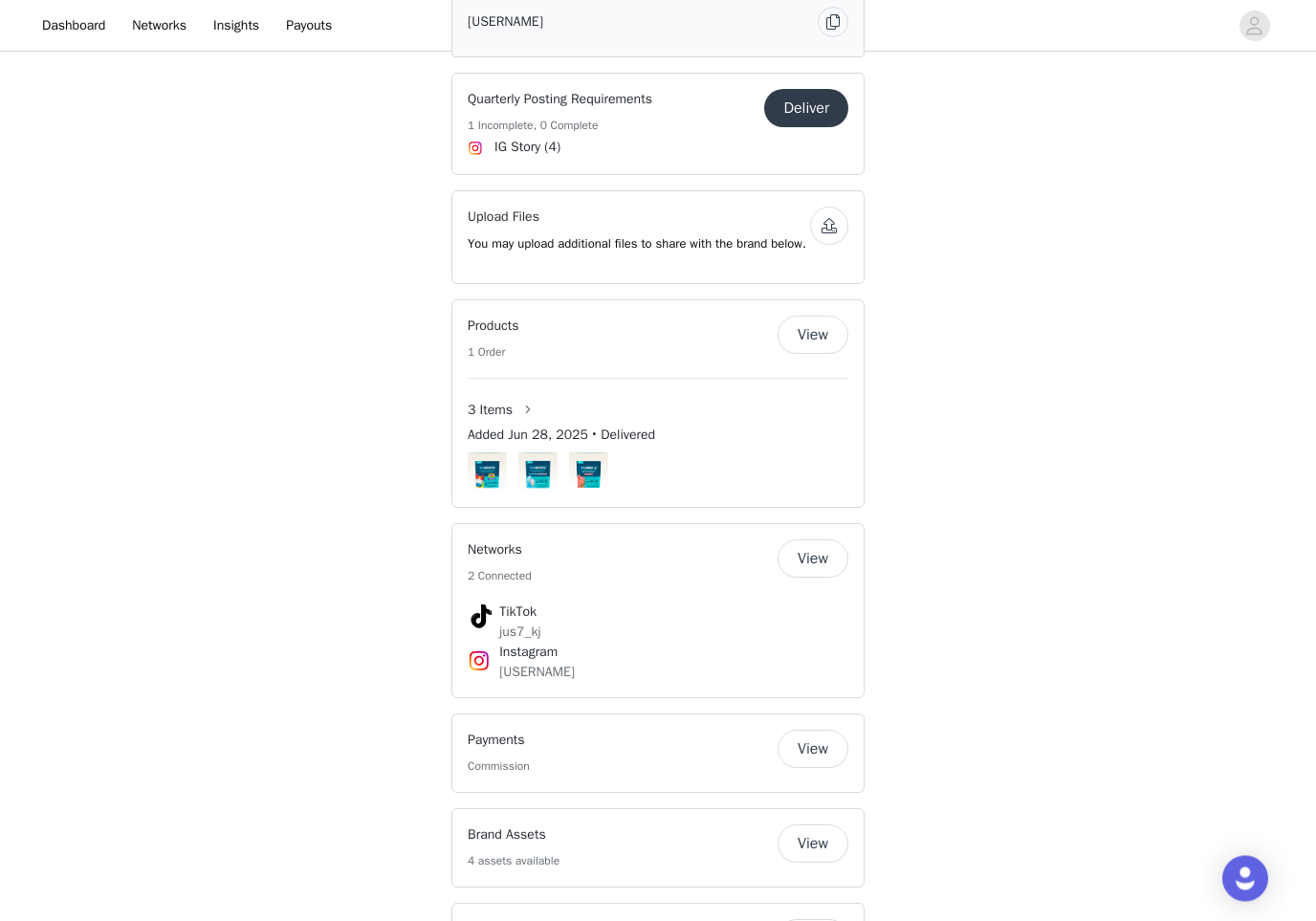 click on "1 Incomplete, 0 Complete" at bounding box center [559, 126] 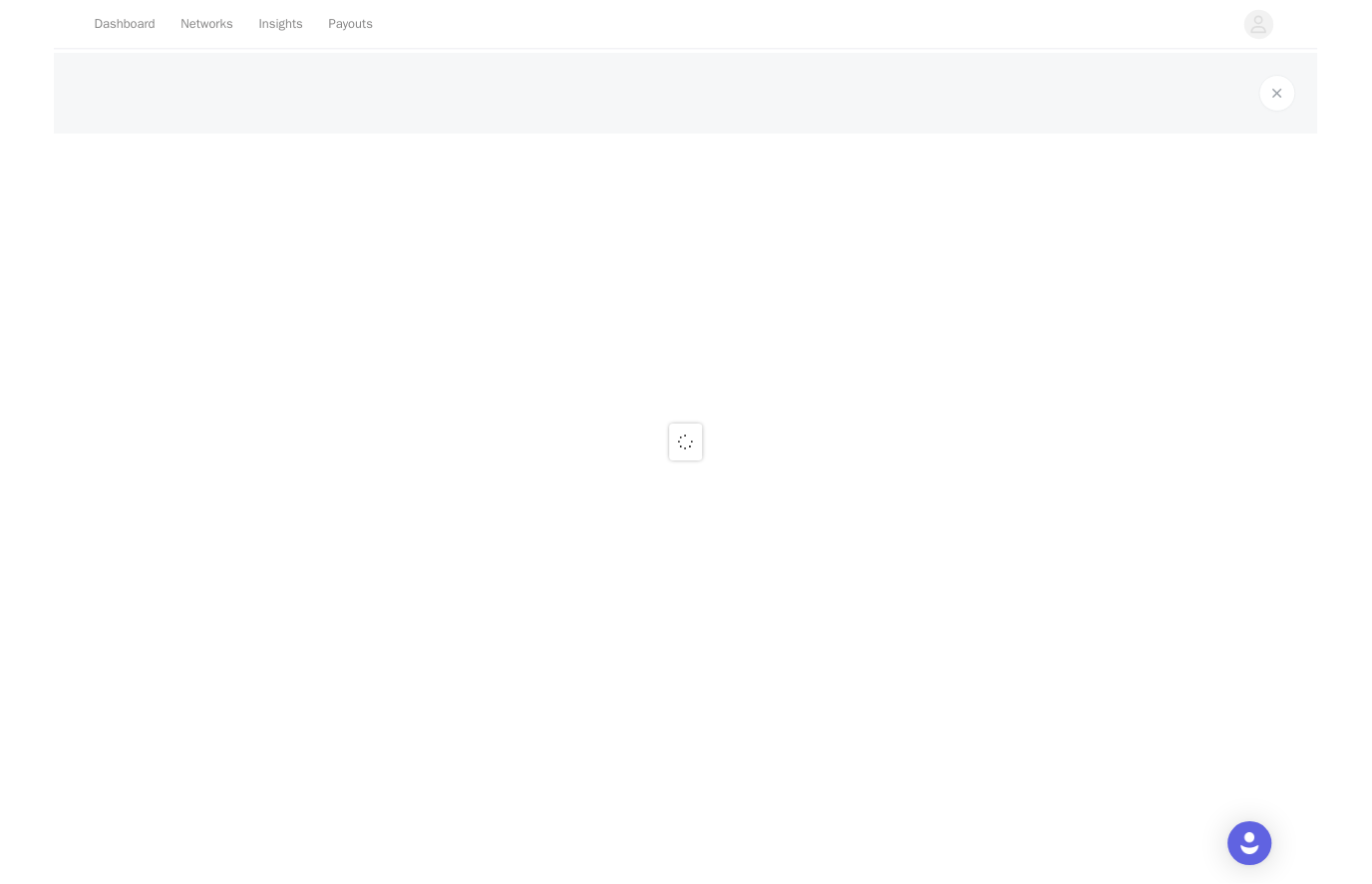 scroll, scrollTop: 0, scrollLeft: 0, axis: both 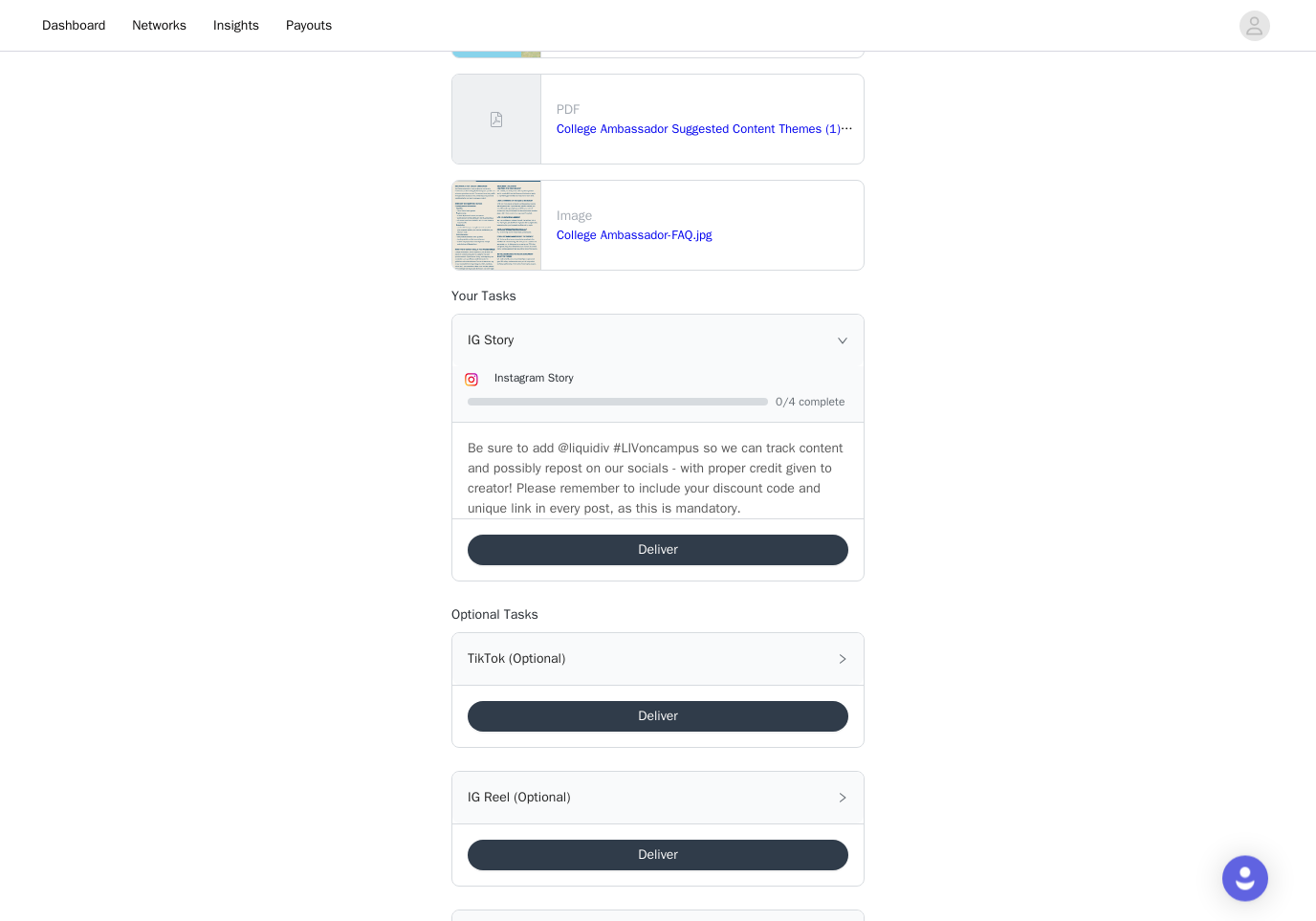 click on "IG Story" at bounding box center (658, 341) 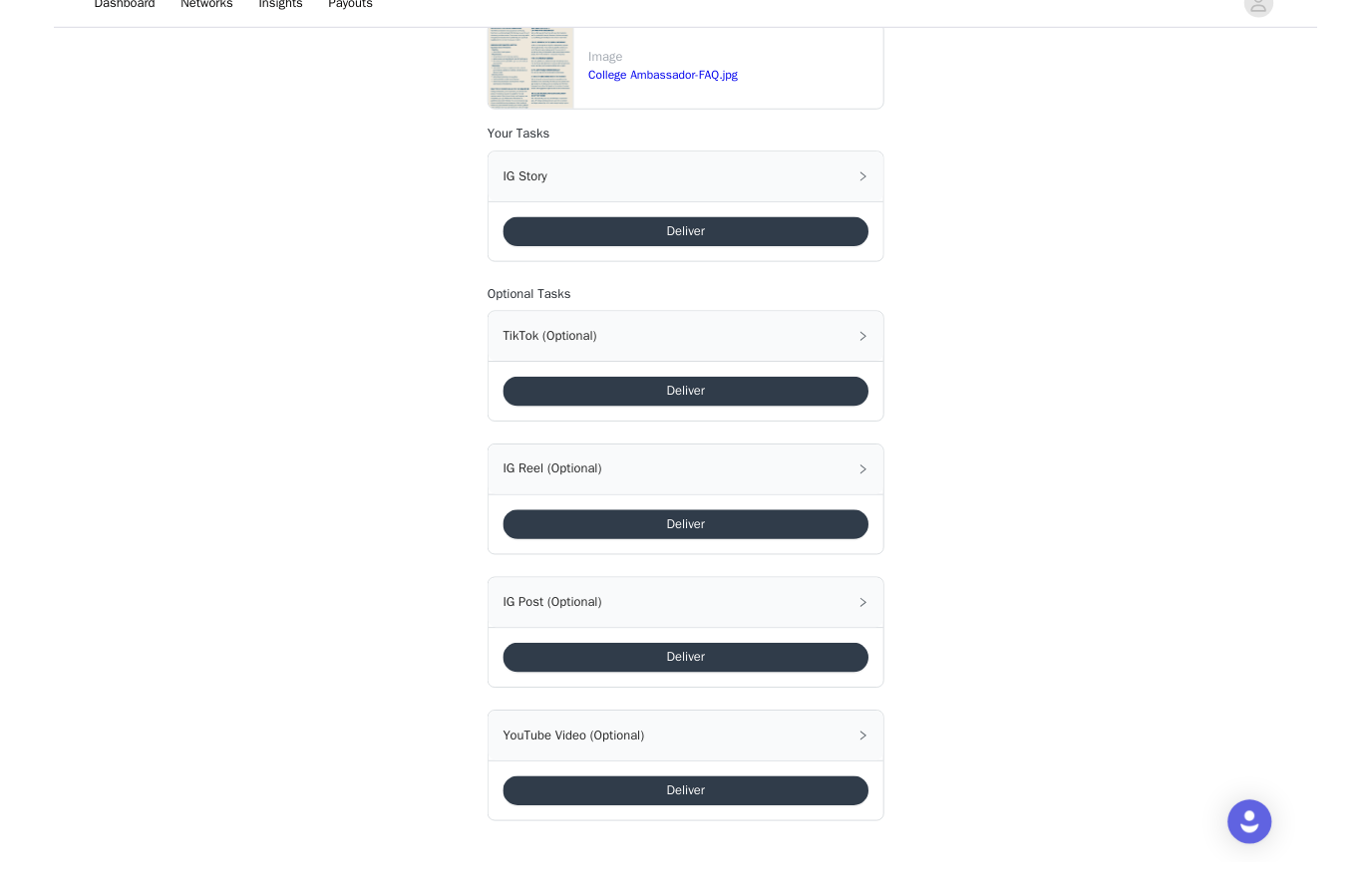 scroll, scrollTop: 1073, scrollLeft: 0, axis: vertical 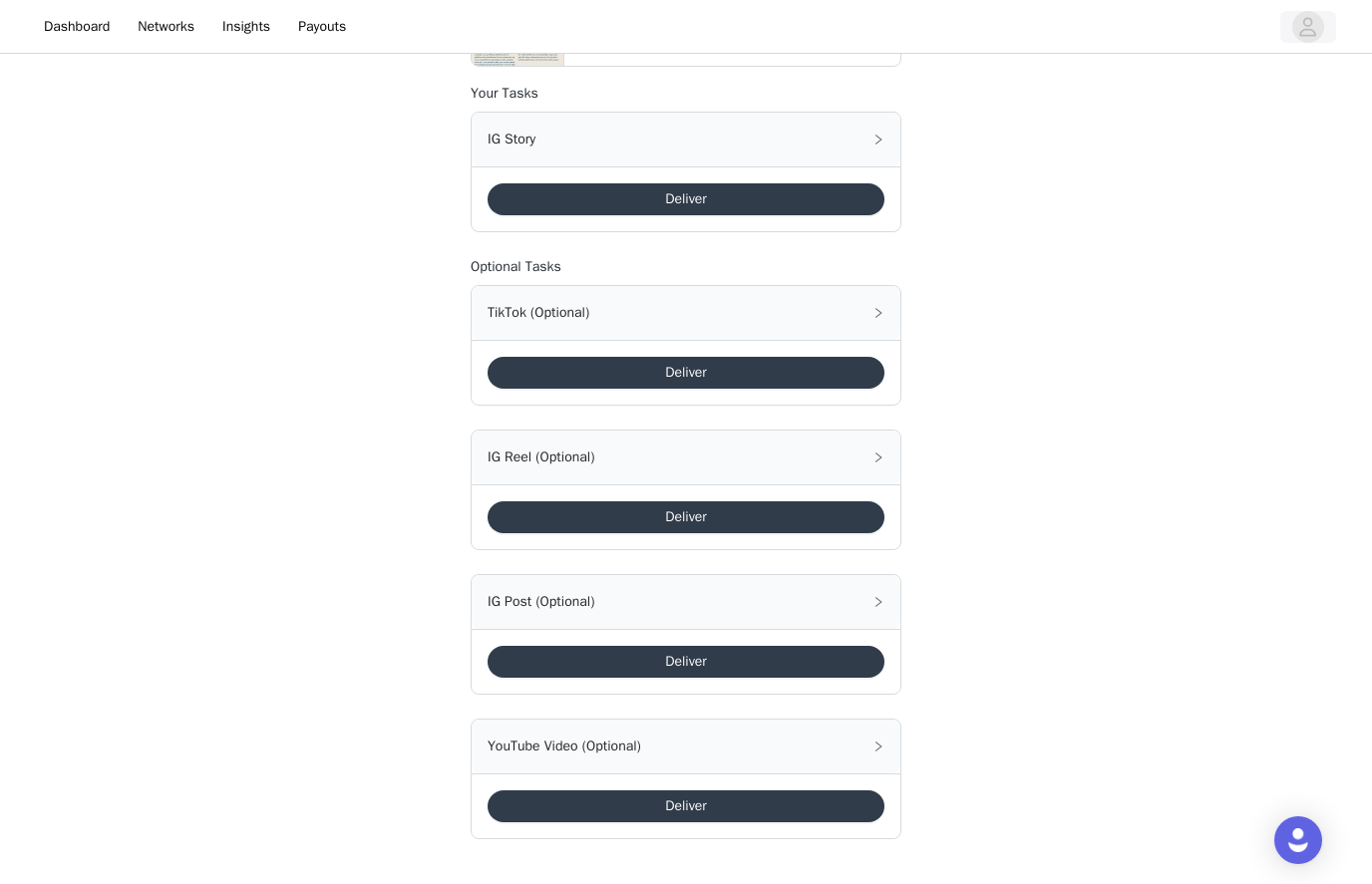 click 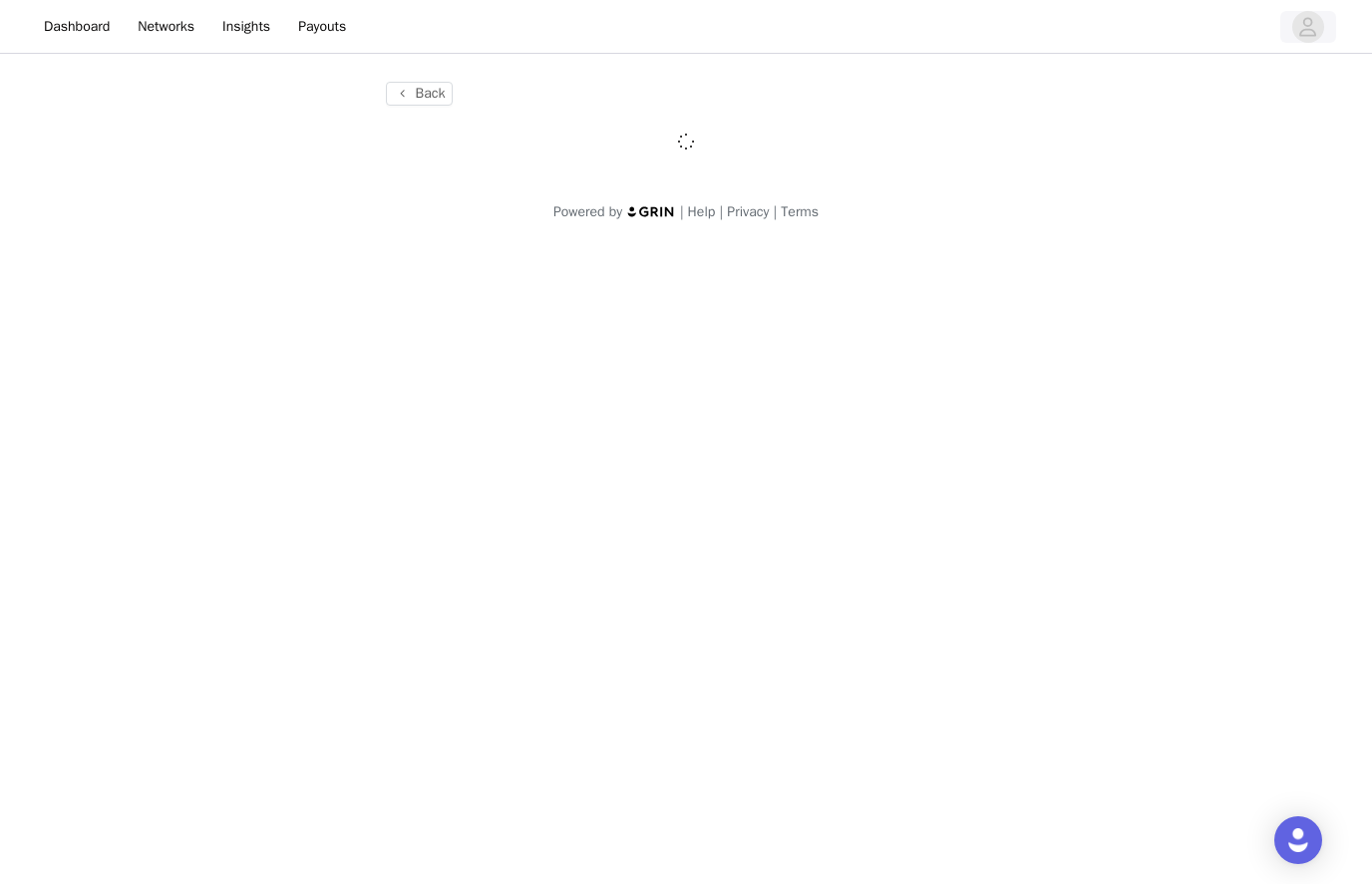 scroll, scrollTop: 0, scrollLeft: 0, axis: both 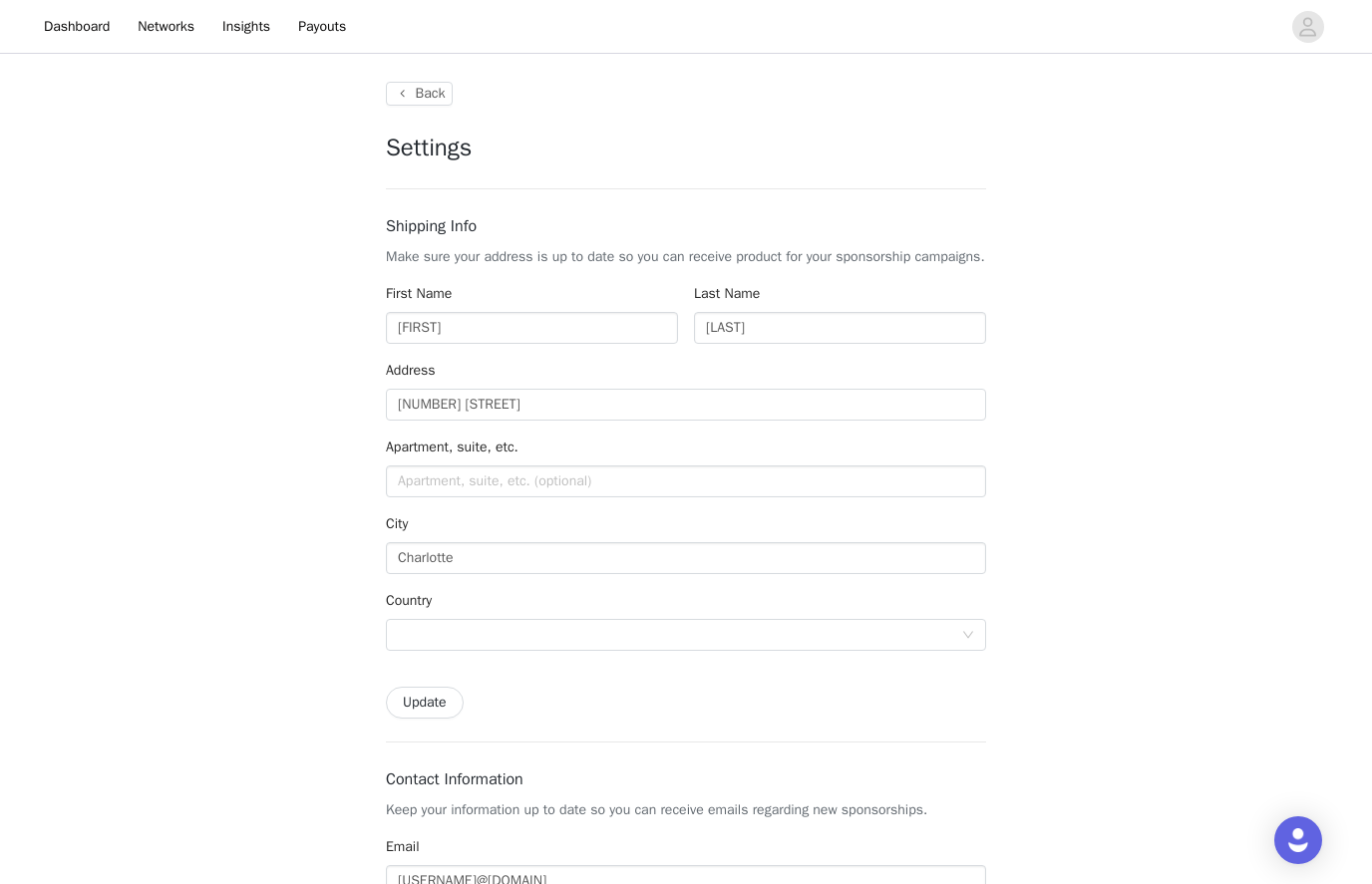 type on "+1 (United States)" 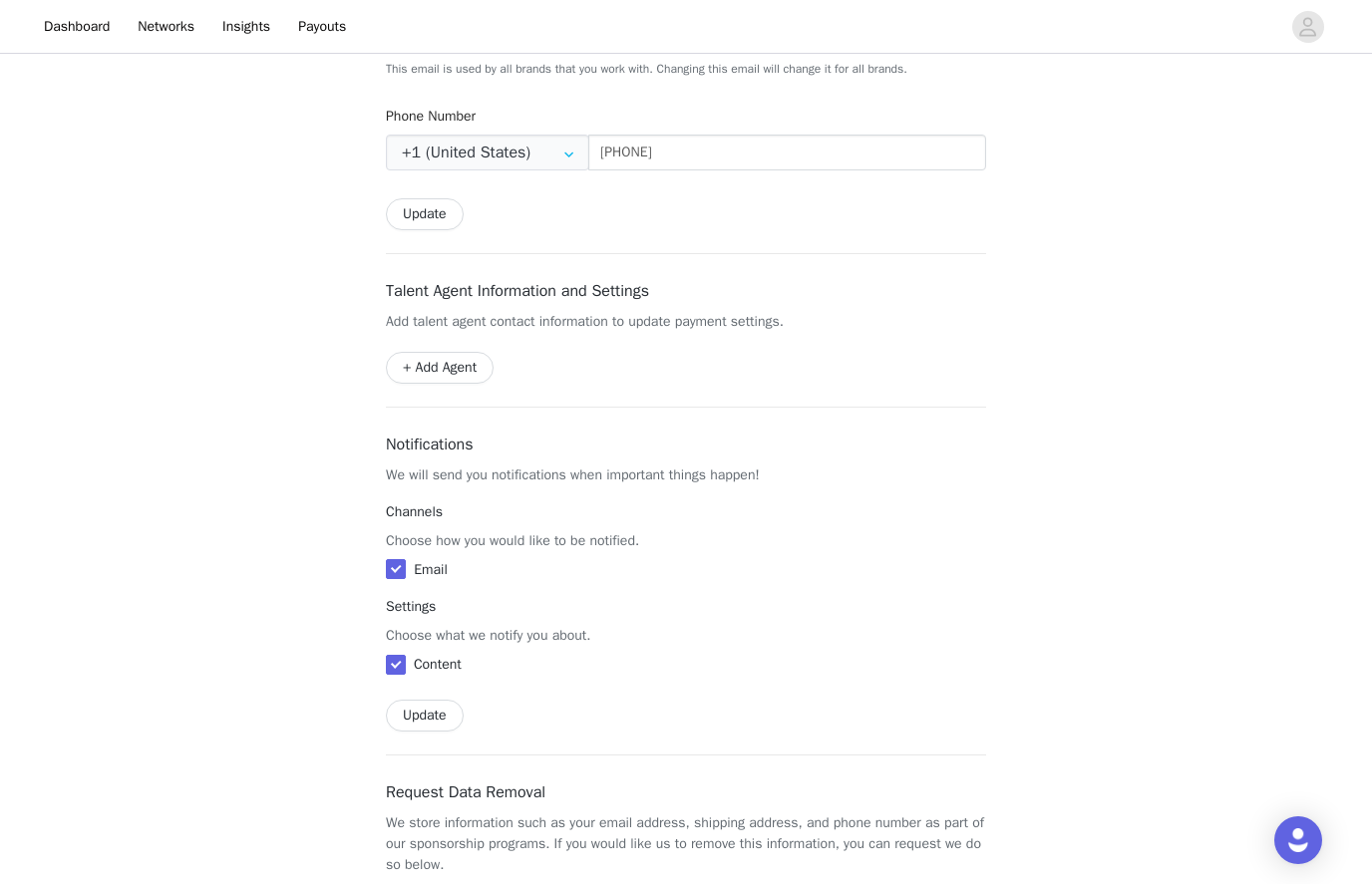 scroll, scrollTop: 772, scrollLeft: 0, axis: vertical 